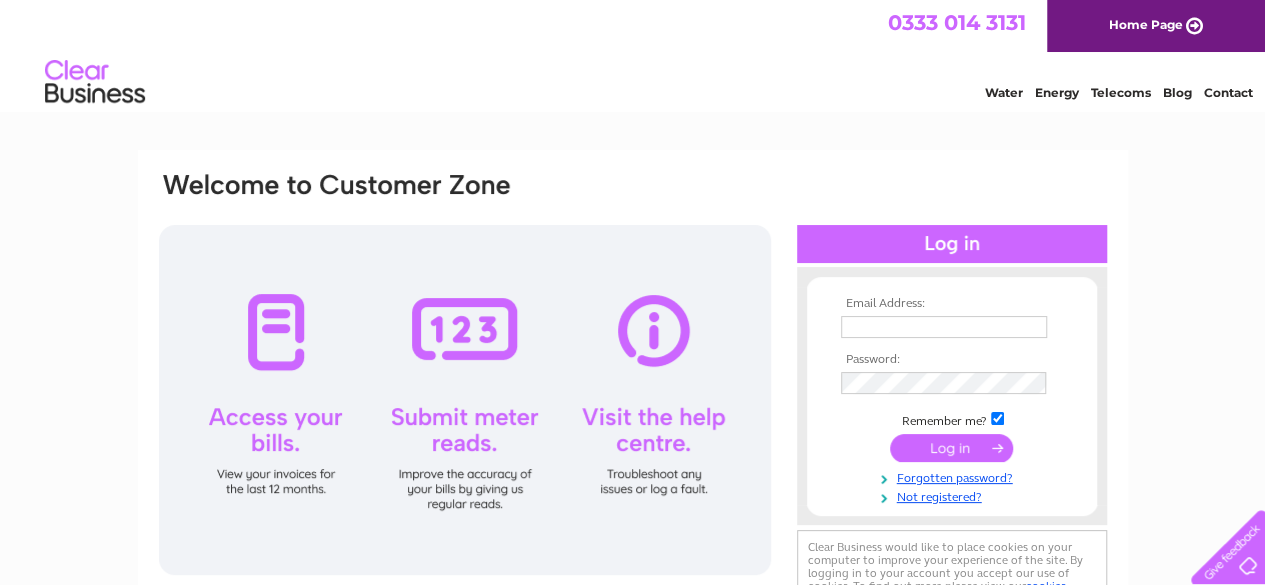 scroll, scrollTop: 0, scrollLeft: 0, axis: both 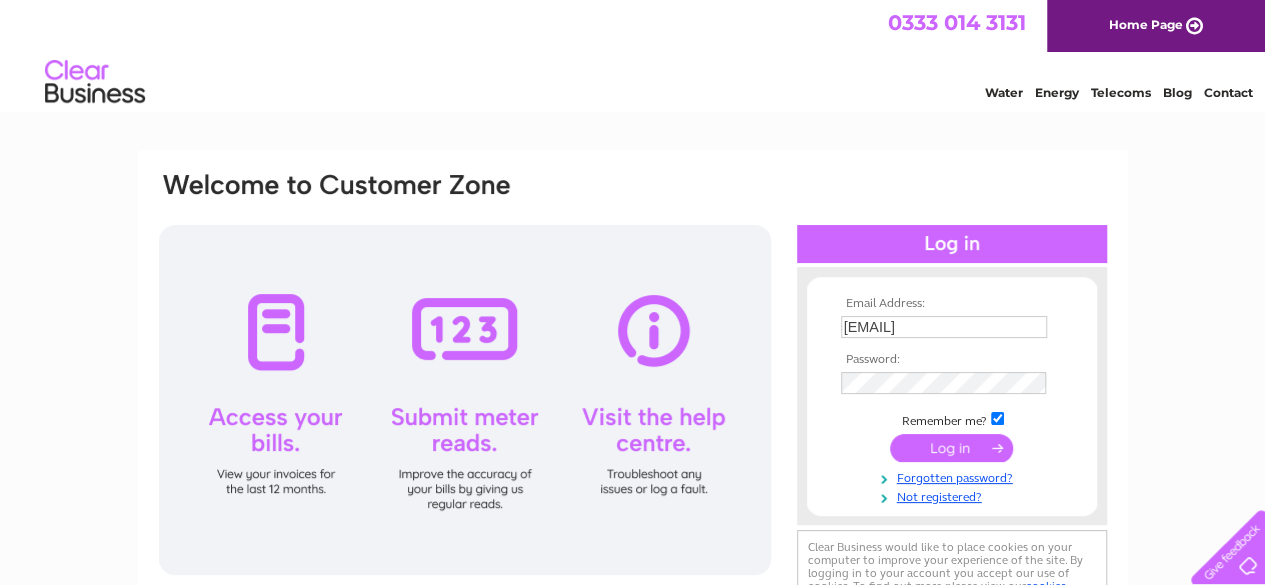 click at bounding box center [951, 448] 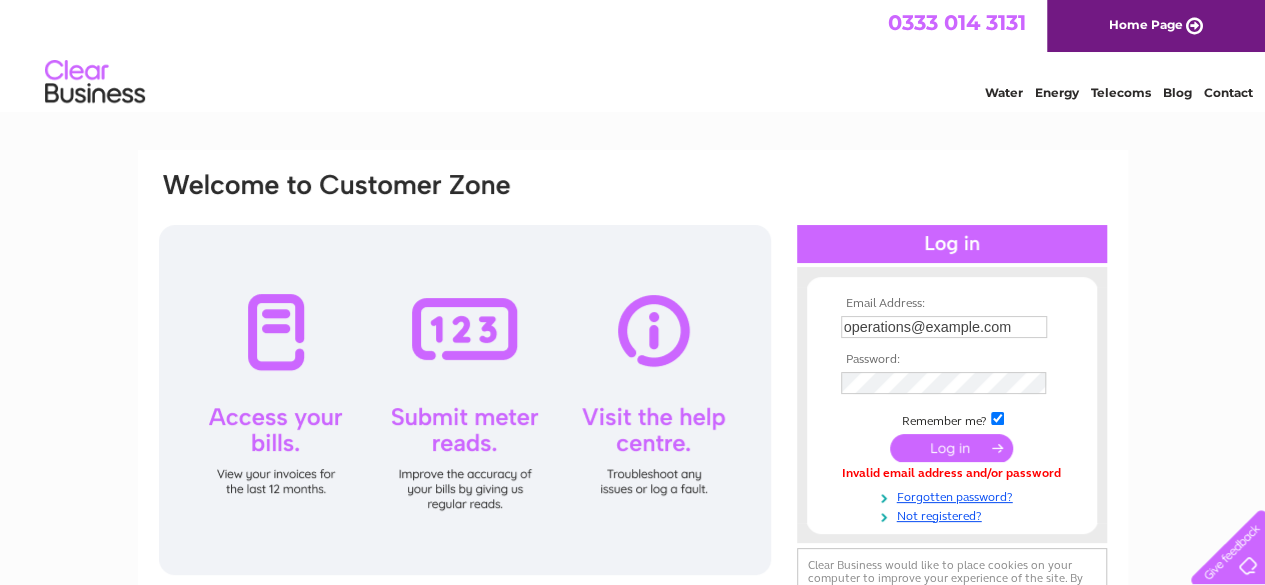 scroll, scrollTop: 0, scrollLeft: 0, axis: both 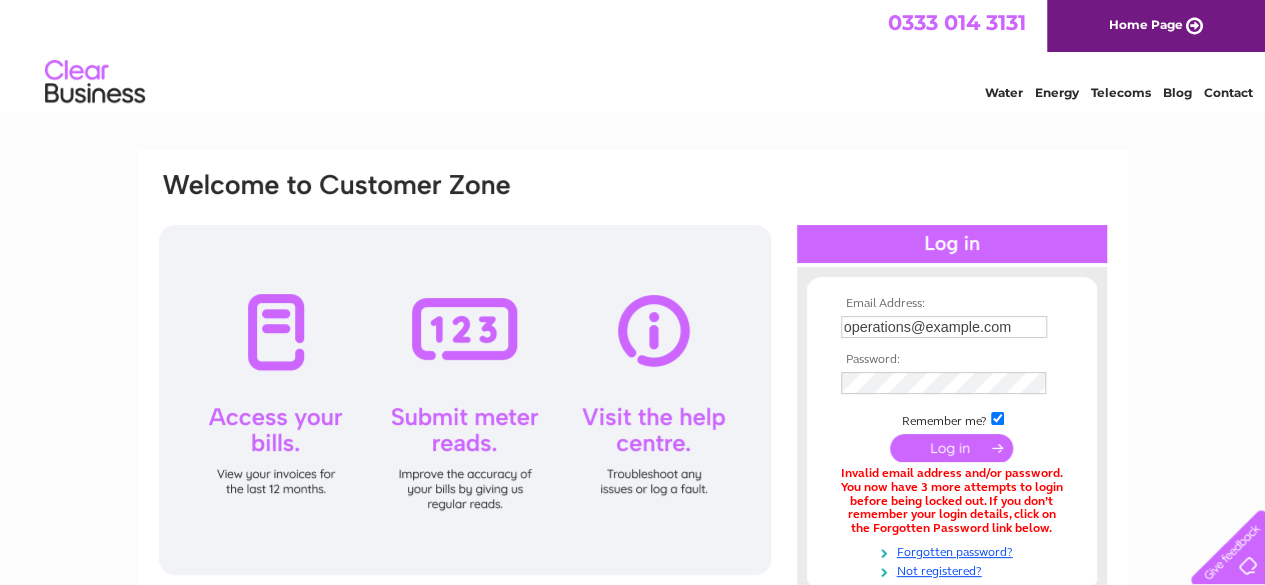click at bounding box center (951, 448) 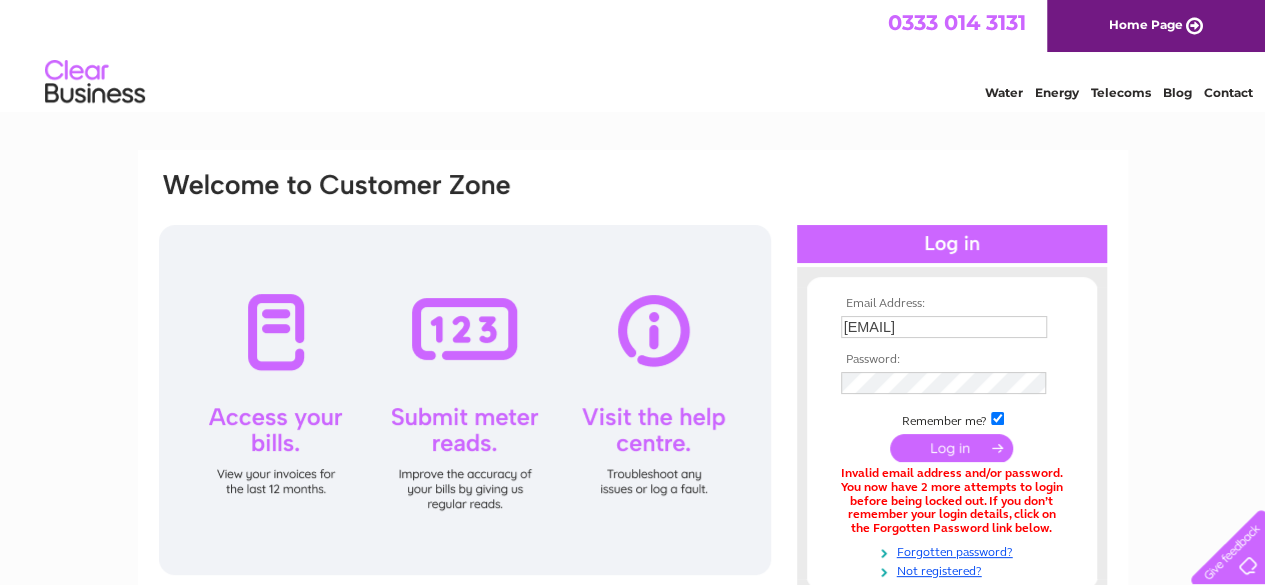 scroll, scrollTop: 0, scrollLeft: 0, axis: both 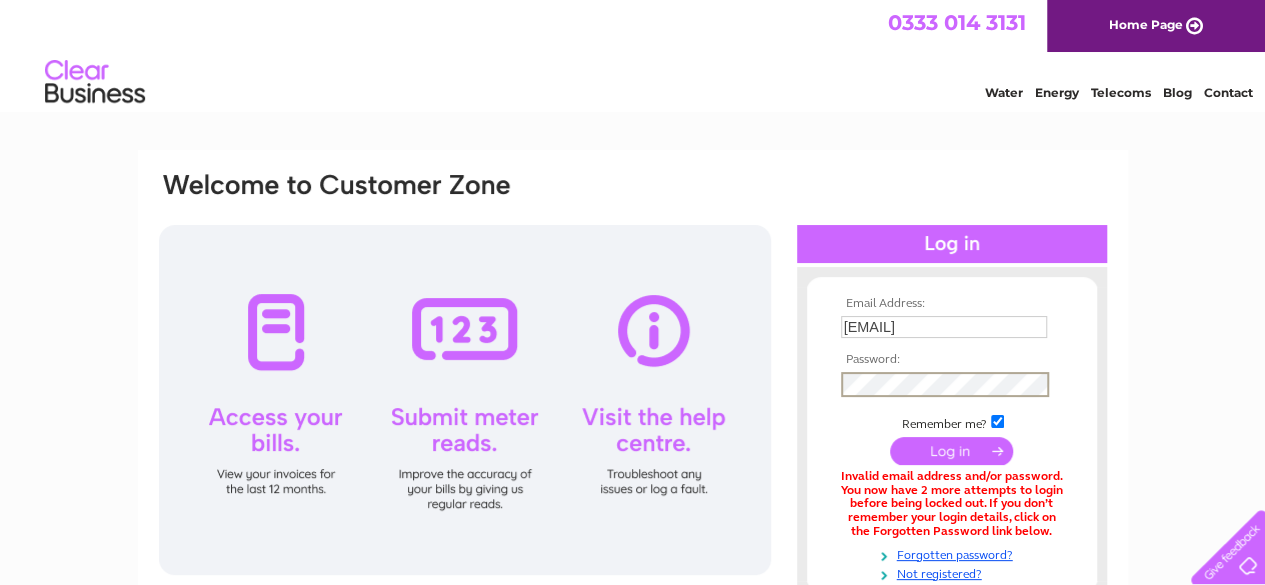 click on "Email Address:
operations@paymanclub.com
Password:" at bounding box center [952, 439] 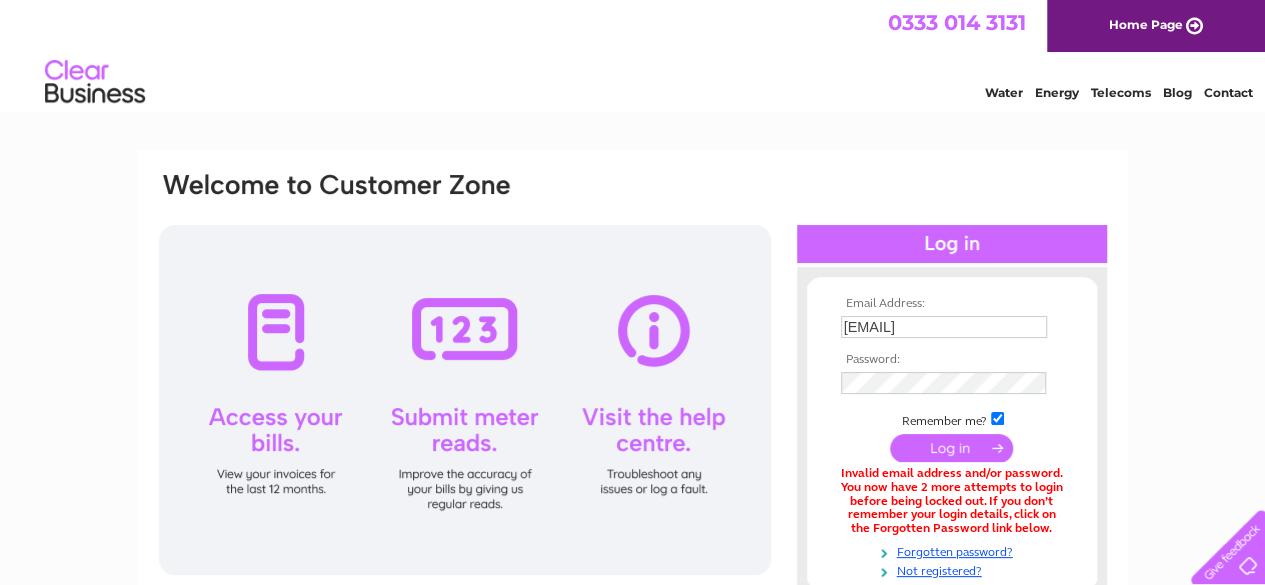 click at bounding box center [951, 448] 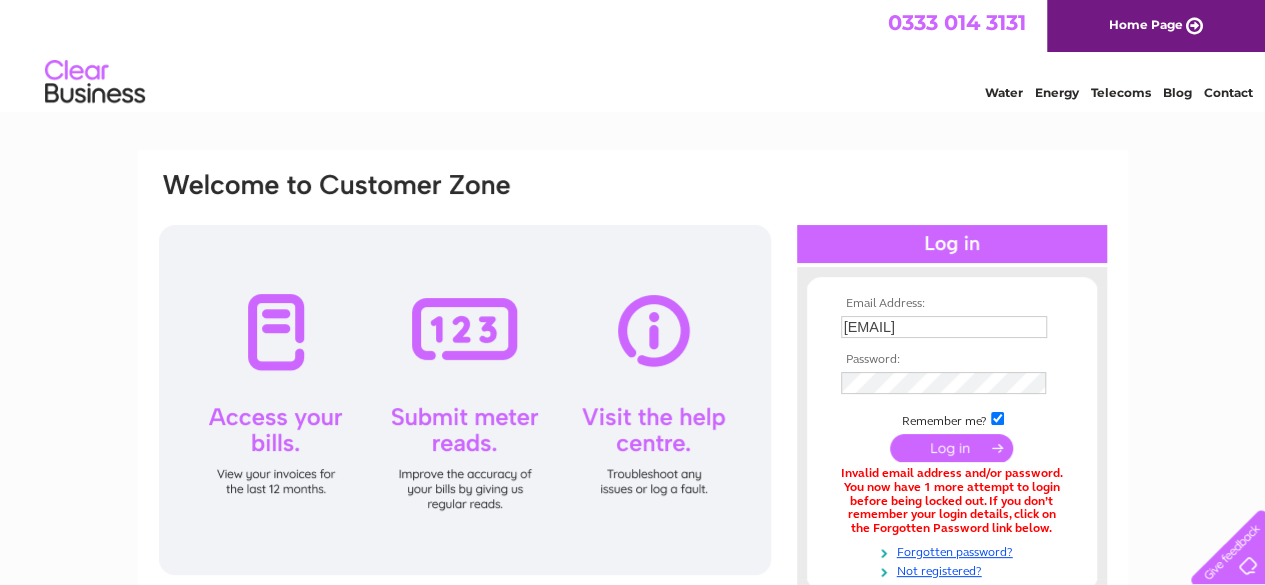 scroll, scrollTop: 0, scrollLeft: 0, axis: both 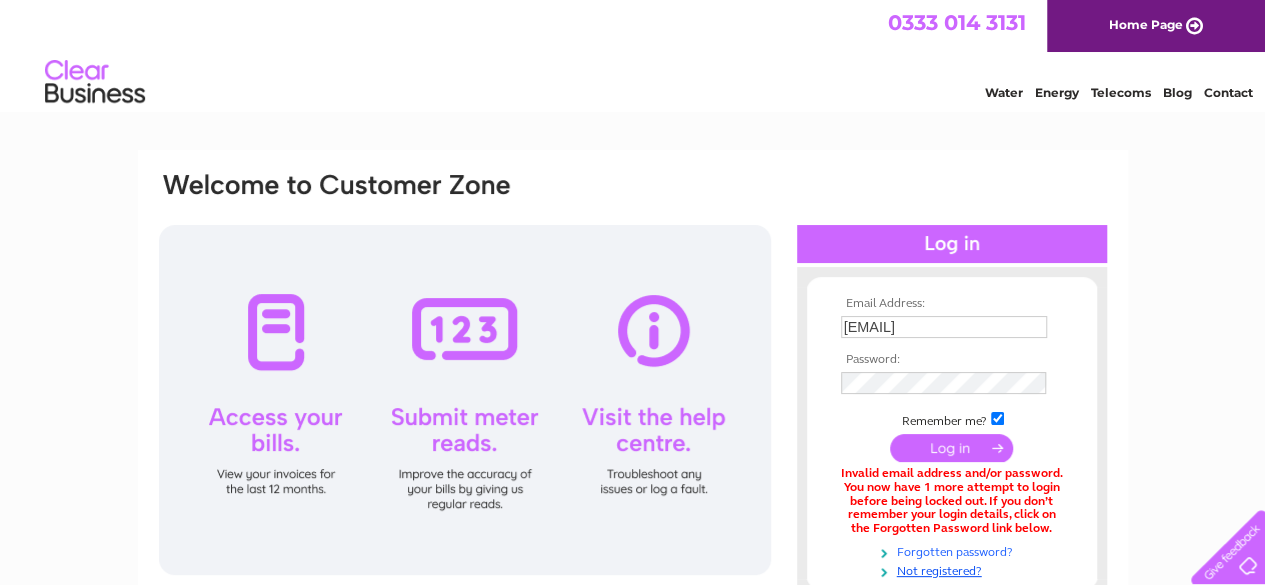 click on "Forgotten password?" at bounding box center [954, 550] 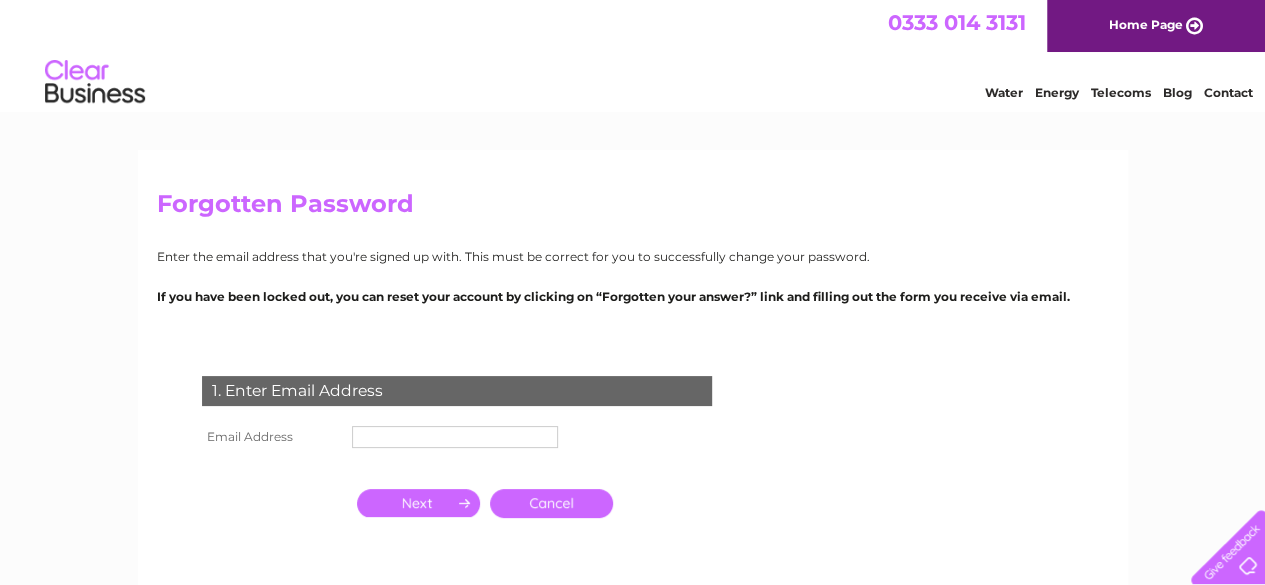scroll, scrollTop: 0, scrollLeft: 0, axis: both 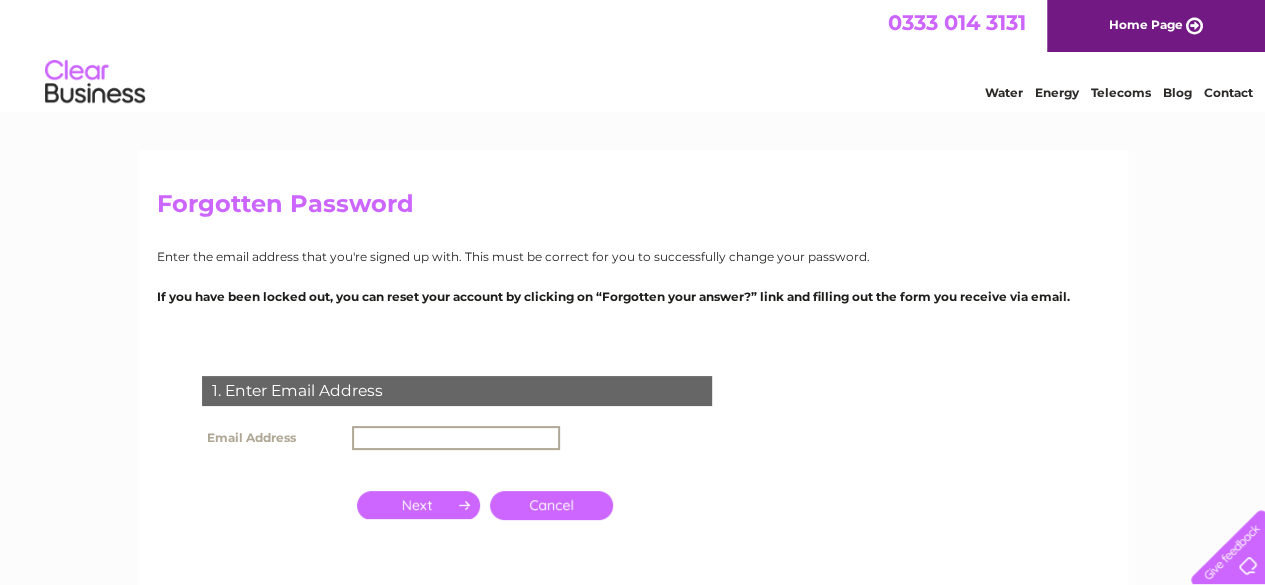 click at bounding box center [456, 438] 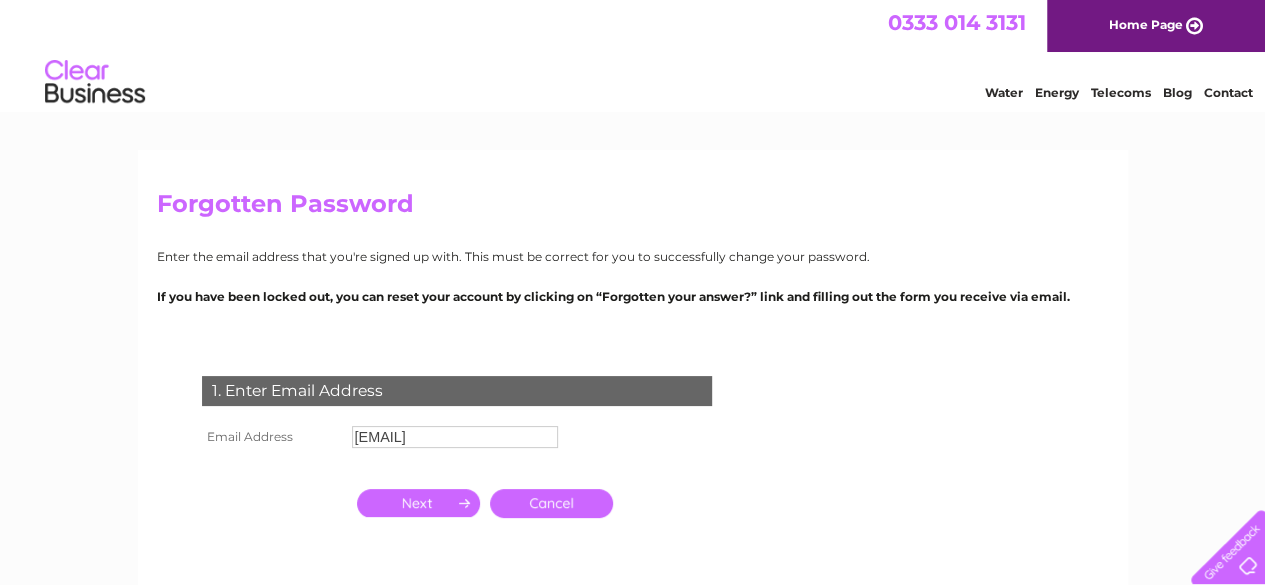 click at bounding box center [418, 503] 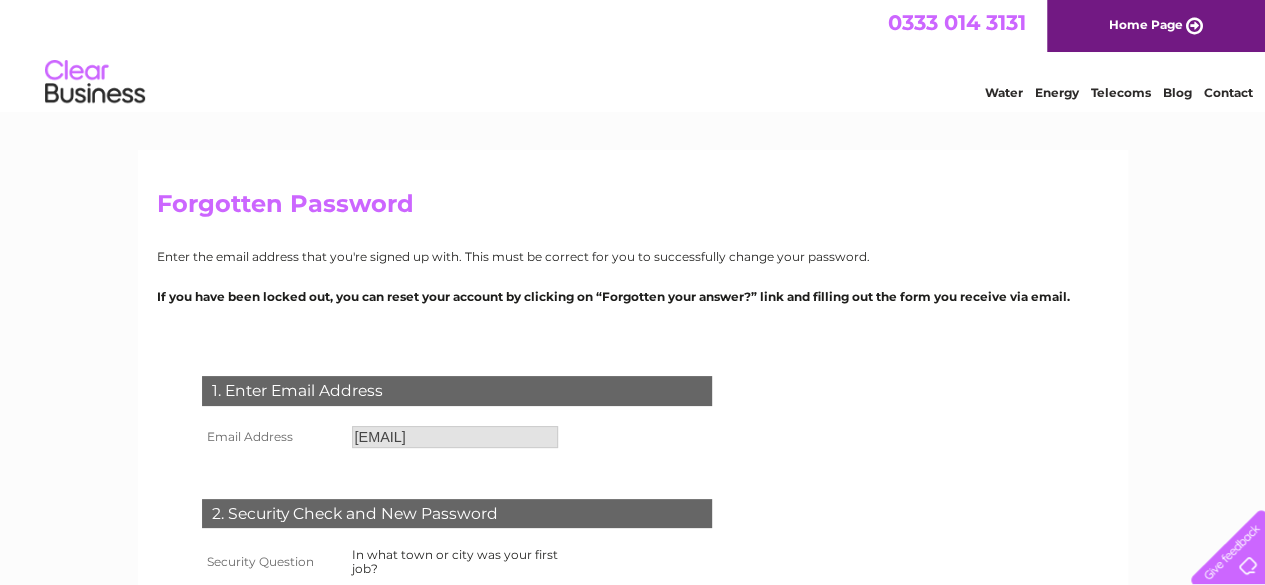 scroll, scrollTop: 500, scrollLeft: 0, axis: vertical 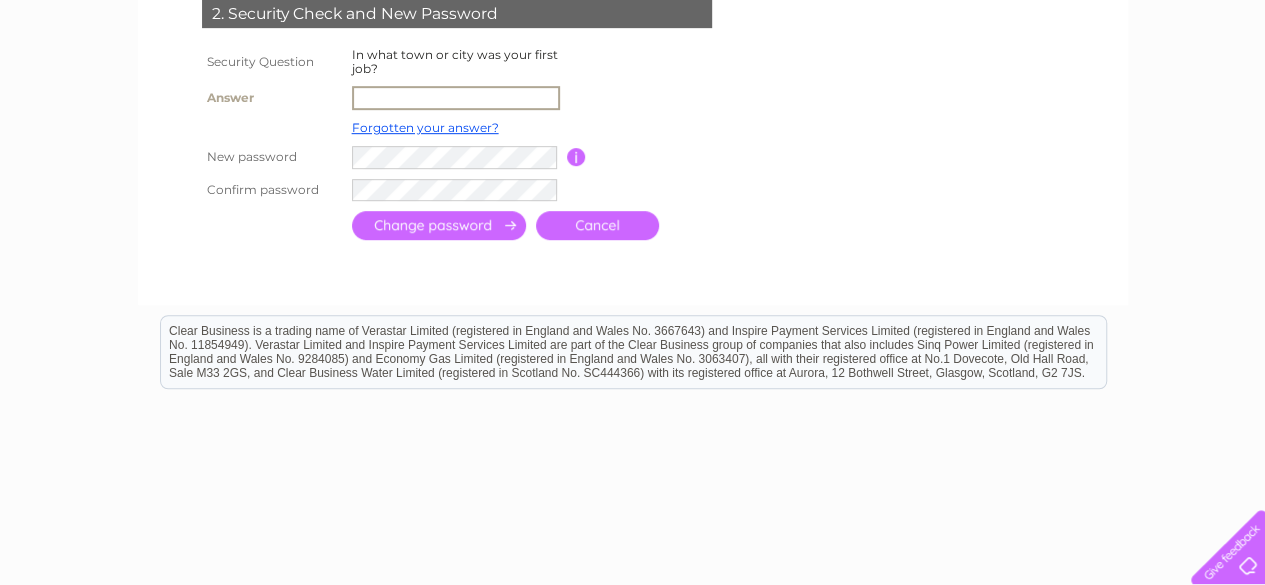 click at bounding box center [456, 98] 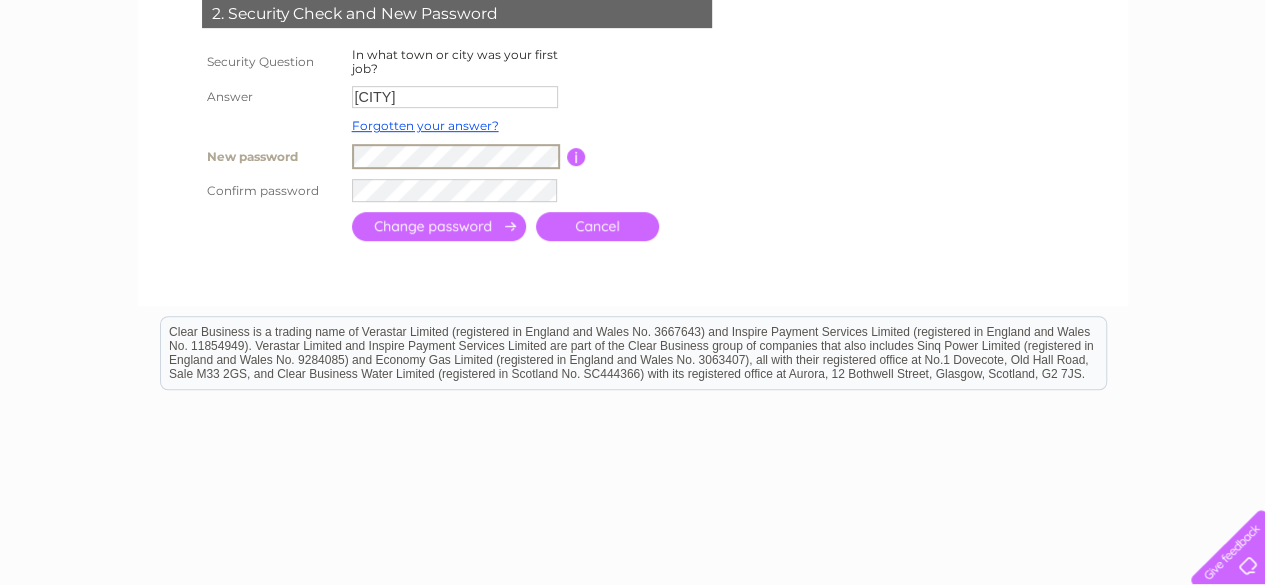 click on "New password
Password must be at least 6 characters long" at bounding box center [481, 156] 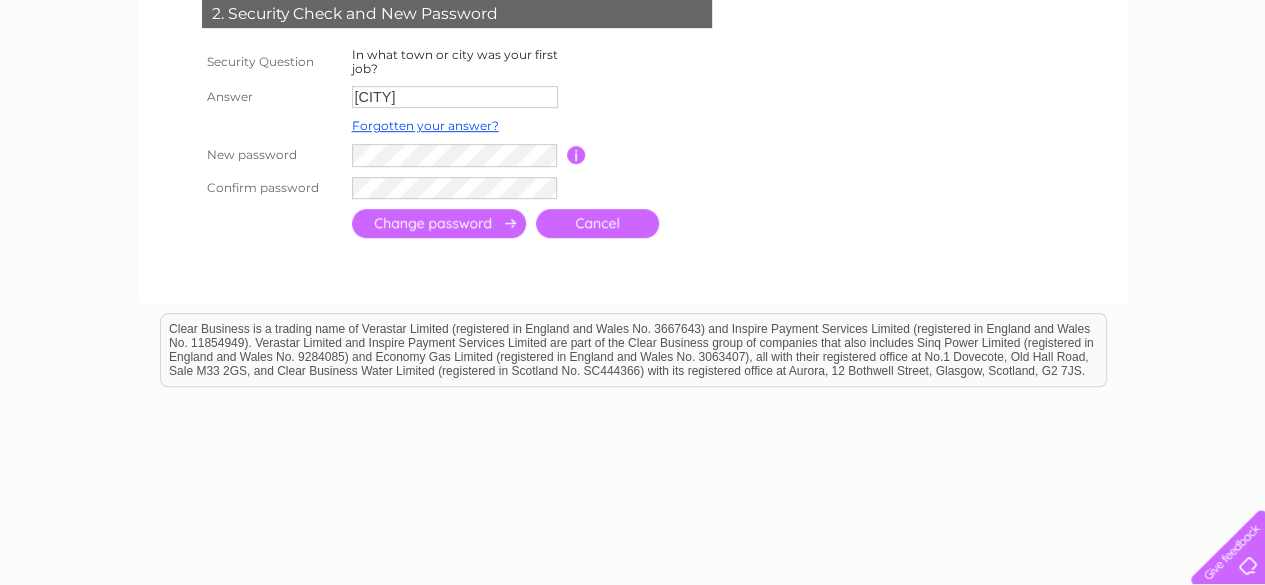 click at bounding box center [755, 155] 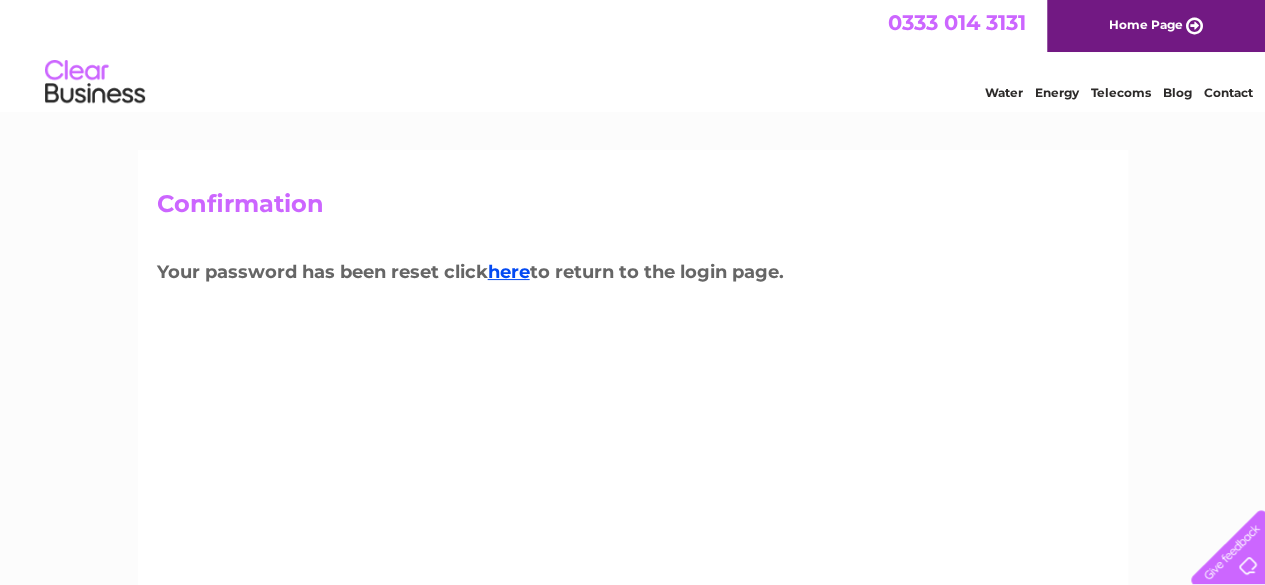 scroll, scrollTop: 0, scrollLeft: 0, axis: both 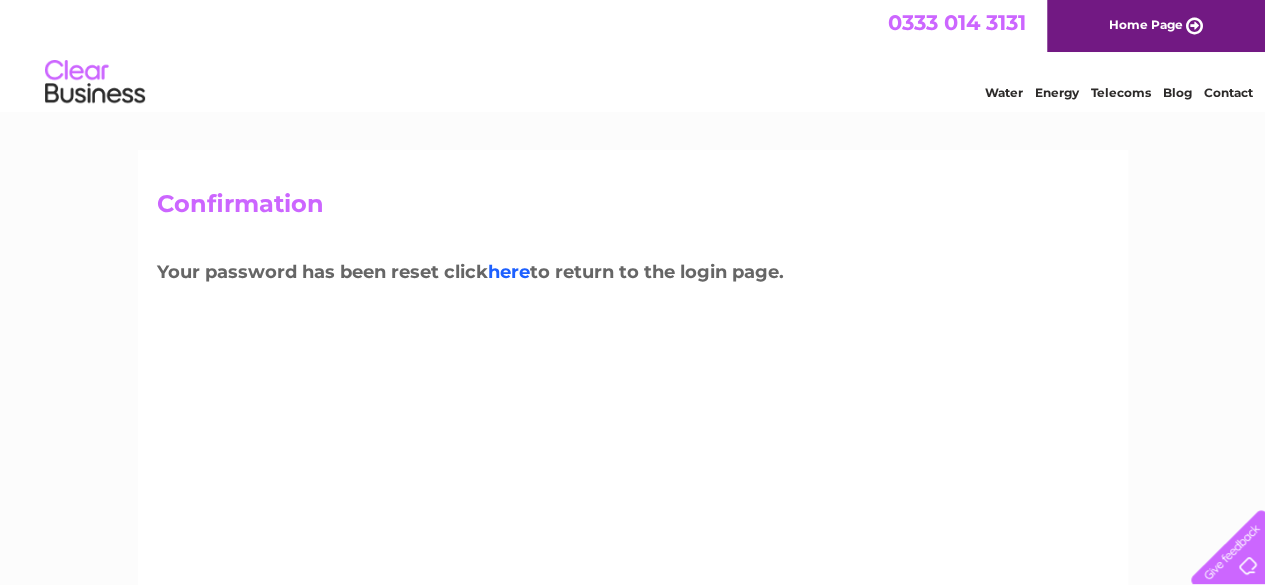 click on "here" at bounding box center [509, 272] 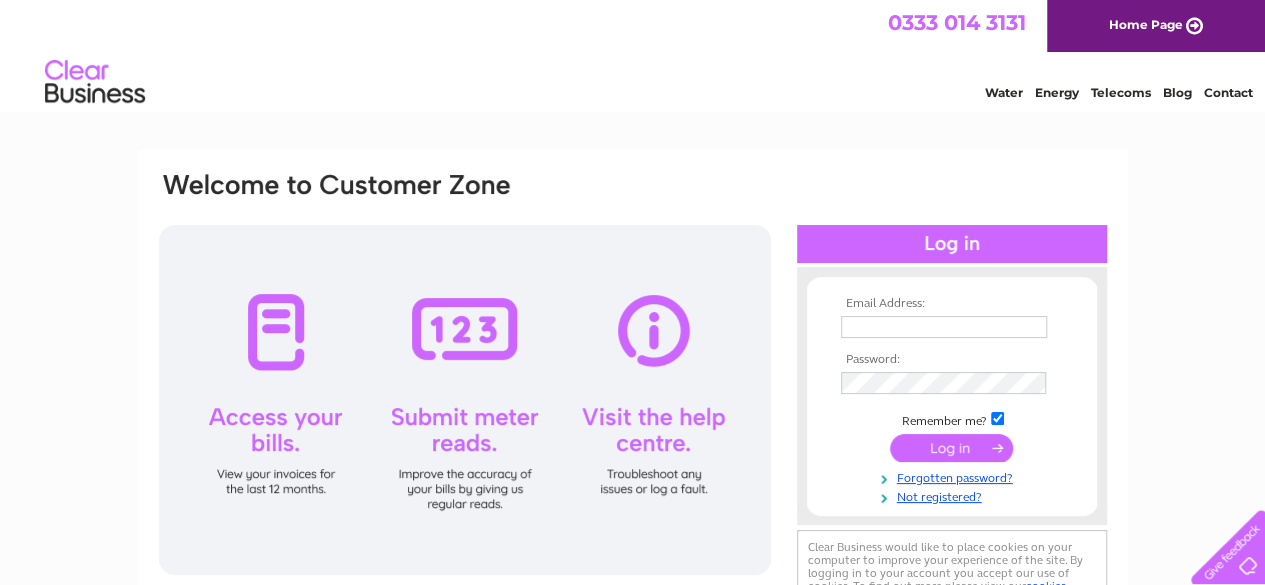 scroll, scrollTop: 0, scrollLeft: 0, axis: both 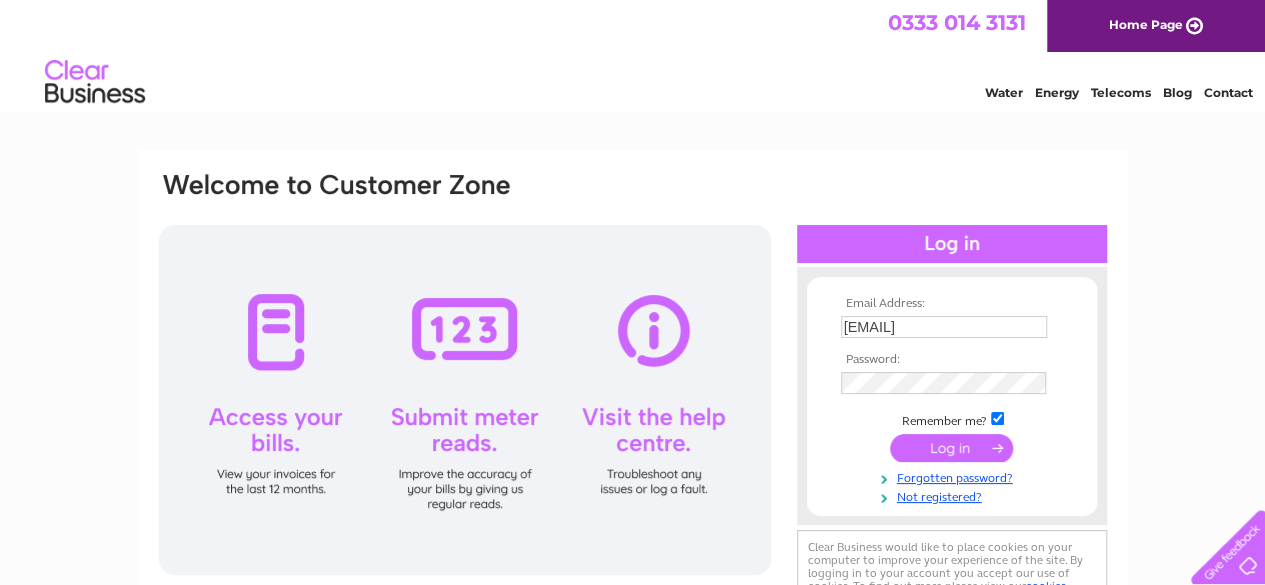 click at bounding box center (951, 448) 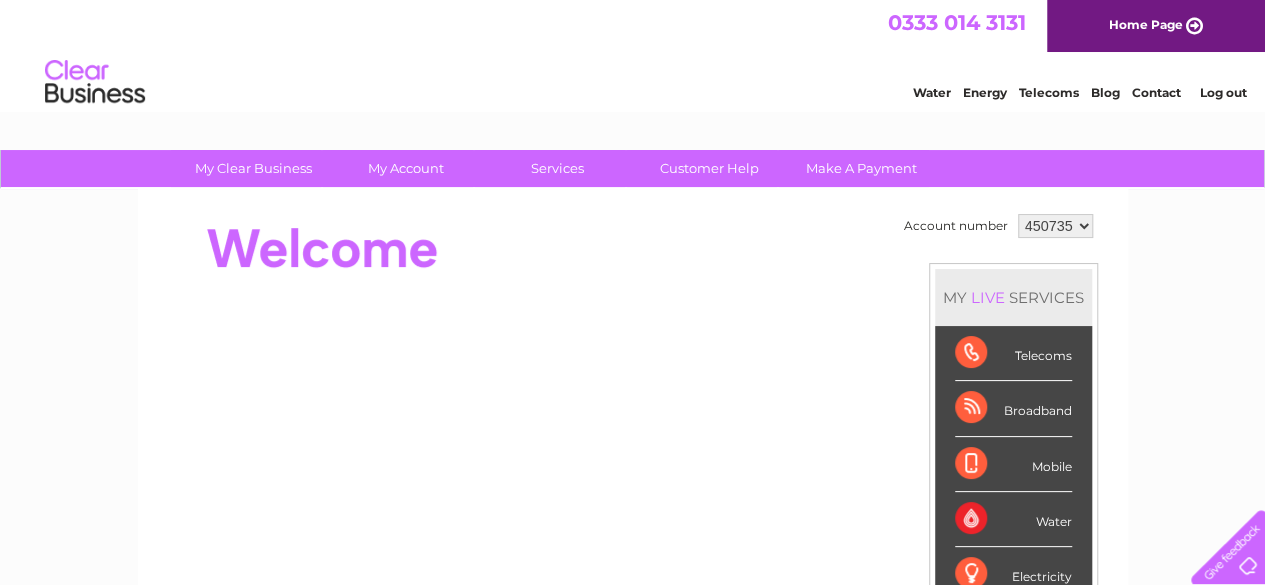 scroll, scrollTop: 0, scrollLeft: 0, axis: both 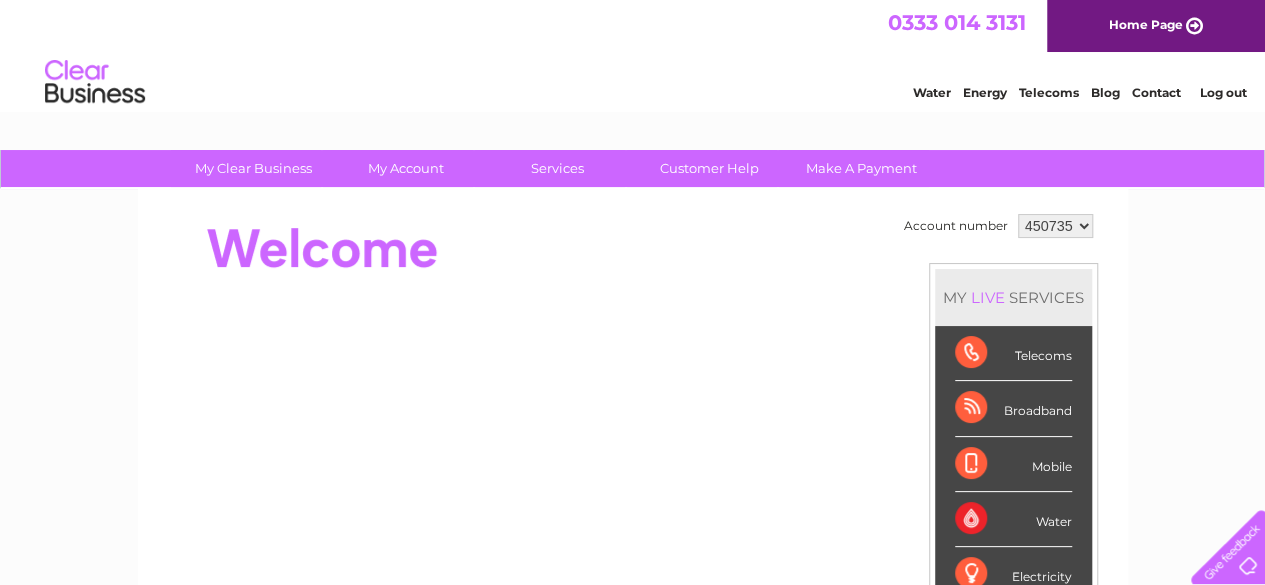 click on "450735" at bounding box center (1055, 226) 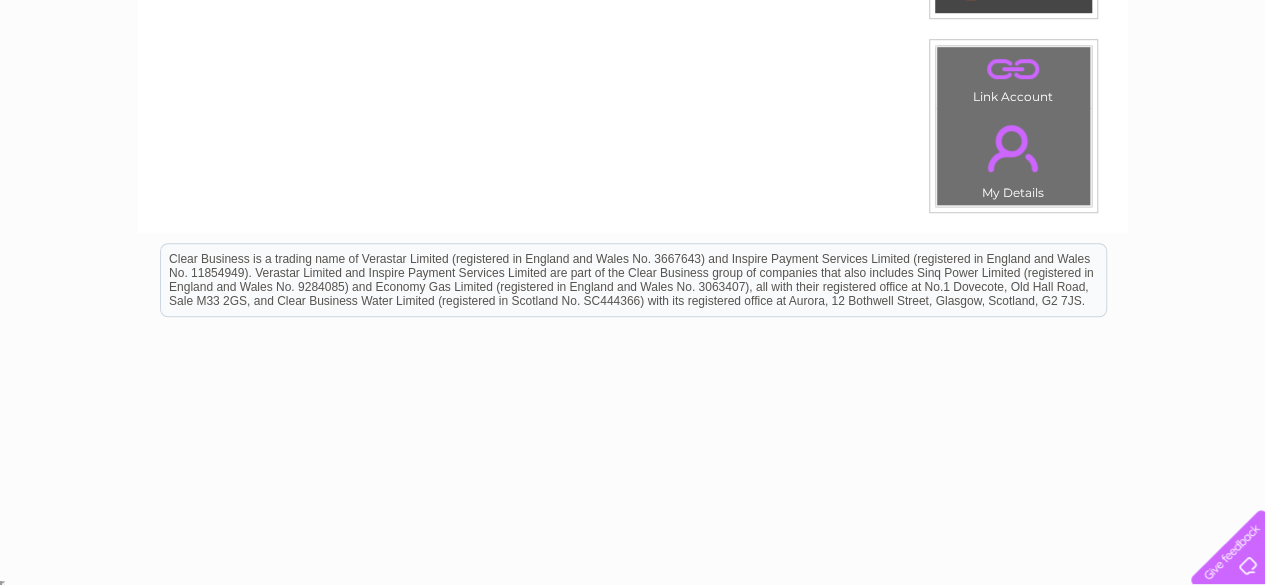 scroll, scrollTop: 0, scrollLeft: 0, axis: both 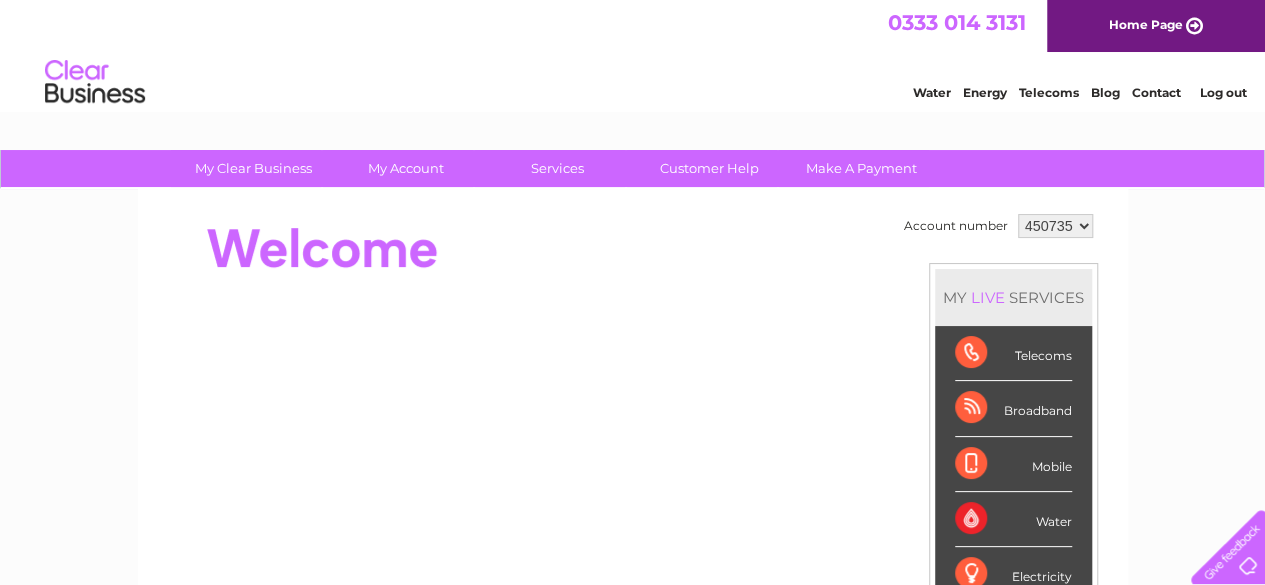 click on "450735" at bounding box center (1055, 226) 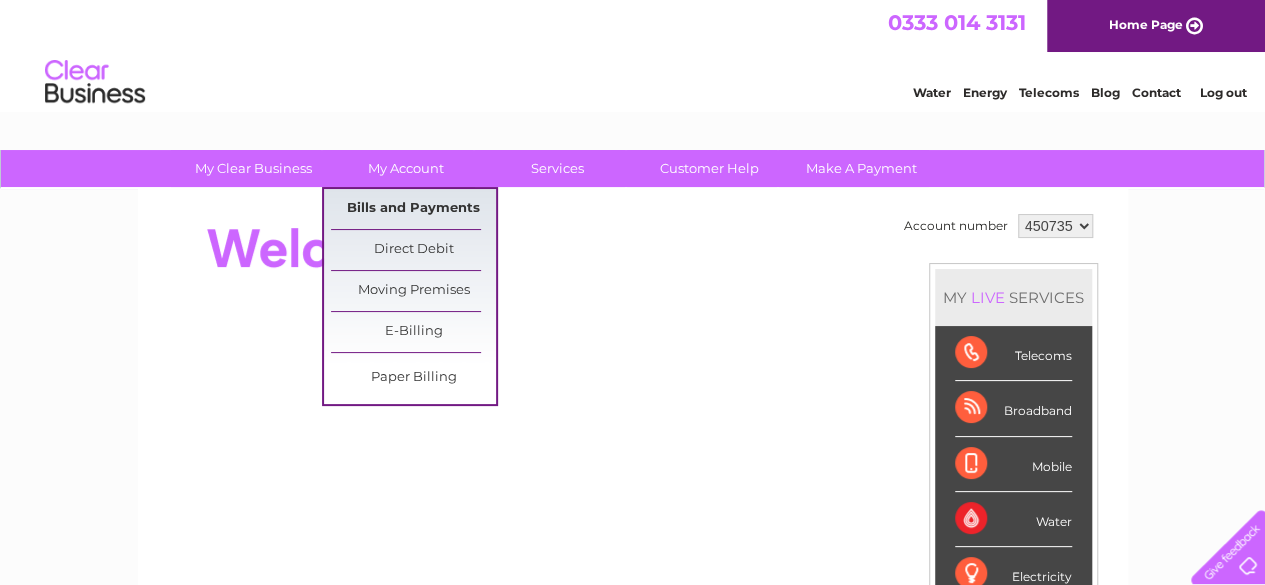 click on "Bills and Payments" at bounding box center (413, 209) 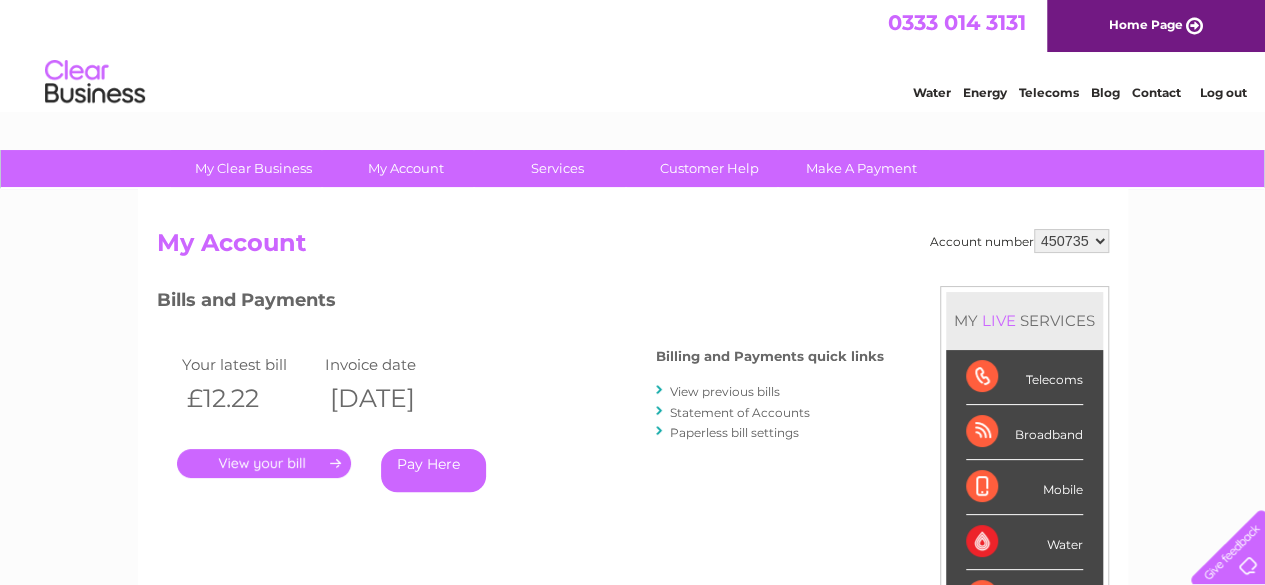 scroll, scrollTop: 0, scrollLeft: 0, axis: both 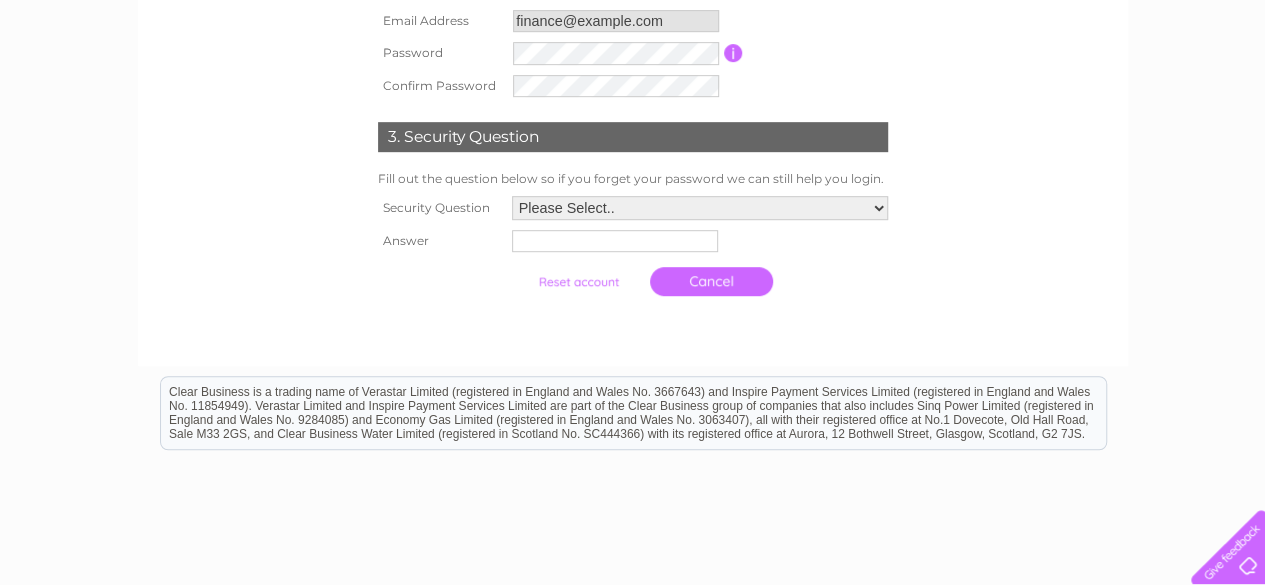 click on "Clear Business is a trading name of Verastar Limited (registered in England and Wales No. 3667643) and Inspire Payment Services Limited (registered in England and Wales No. 11854949).
Verastar Limited and Inspire Payment Services Limited are part of the Clear Business group of companies that also includes Sinq Power Limited (registered in England and Wales No. 9284085)
and Economy Gas Limited (registered in England and Wales No. 3063407), all with their registered office at No.1 Dovecote, Old Hall Road, Sale M33 2GS, and Clear Business Water Limited
(registered in Scotland No. SC444366) with its registered office at Aurora, 12 Bothwell Street, Glasgow, Scotland, G2 7JS." at bounding box center [633, 413] 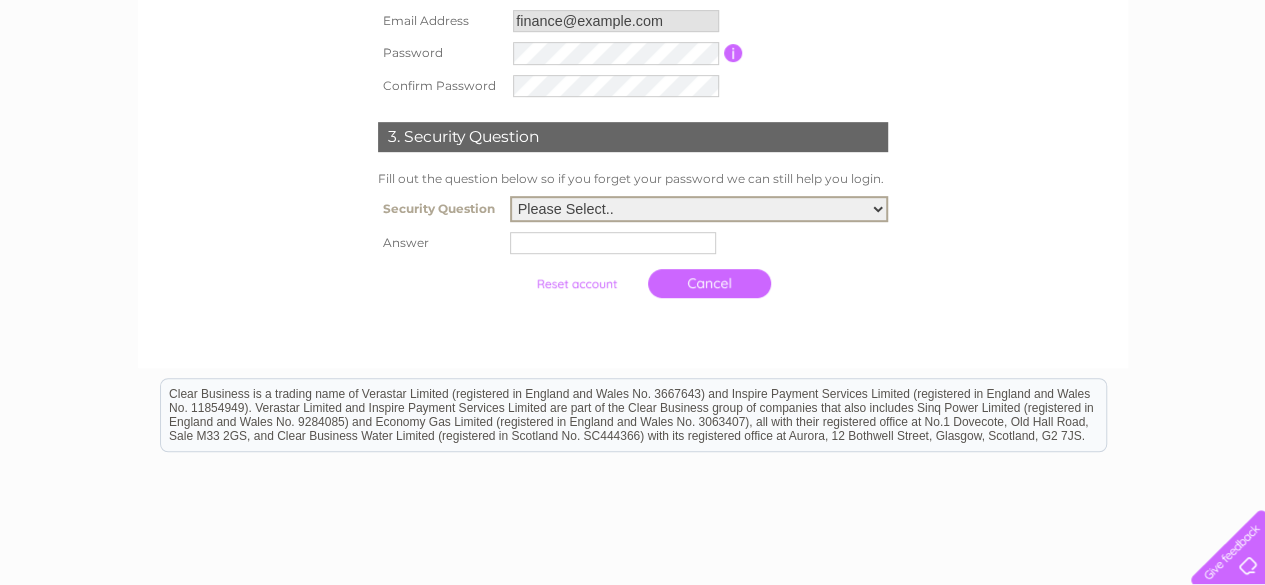 click on "Please Select..
In what town or city was your first job?
In what town or city did you meet your spouse/partner?
In what town or city did your mother and father meet?
What street did you live on as a child?
What was the name of your first pet?
Who was your childhood hero?" at bounding box center (699, 209) 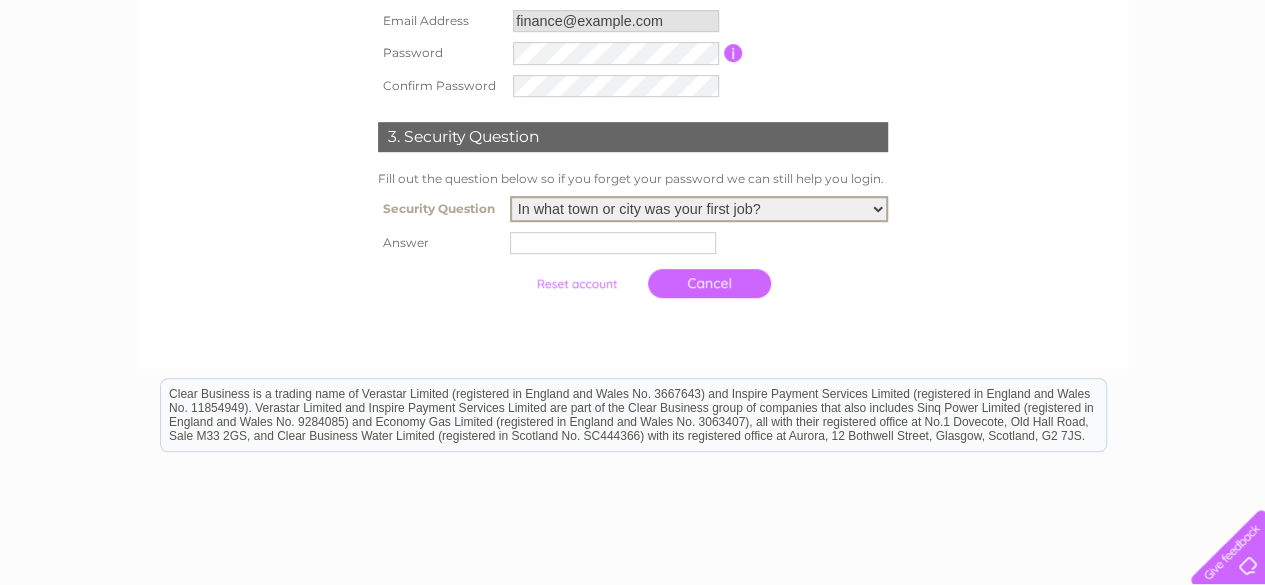 click at bounding box center [613, 243] 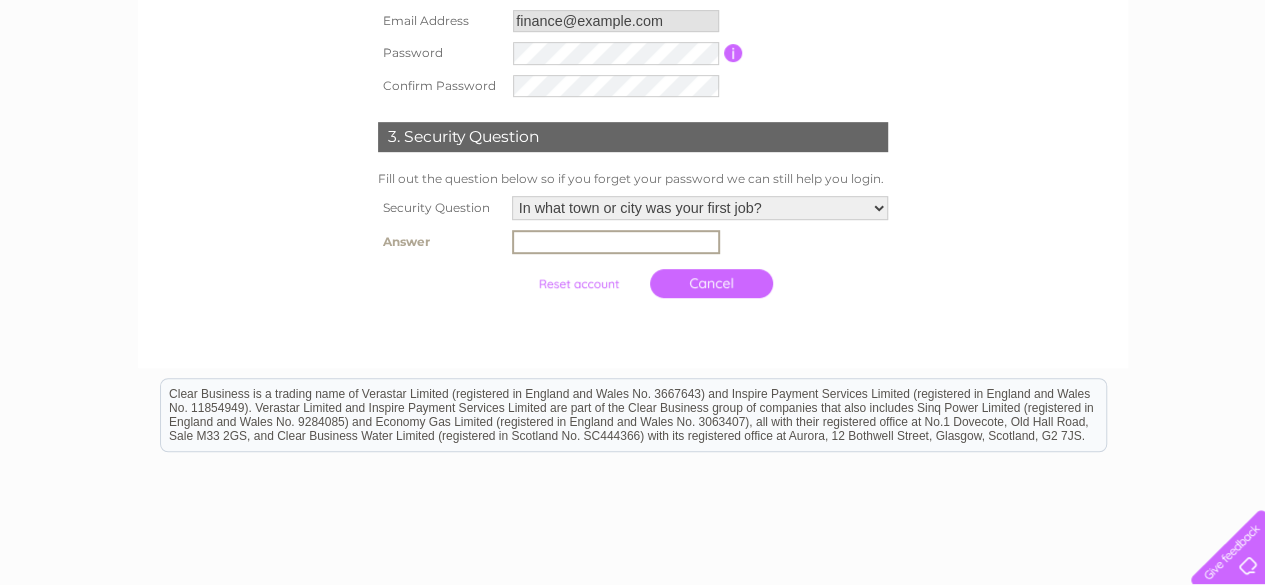 type on "Mumbai" 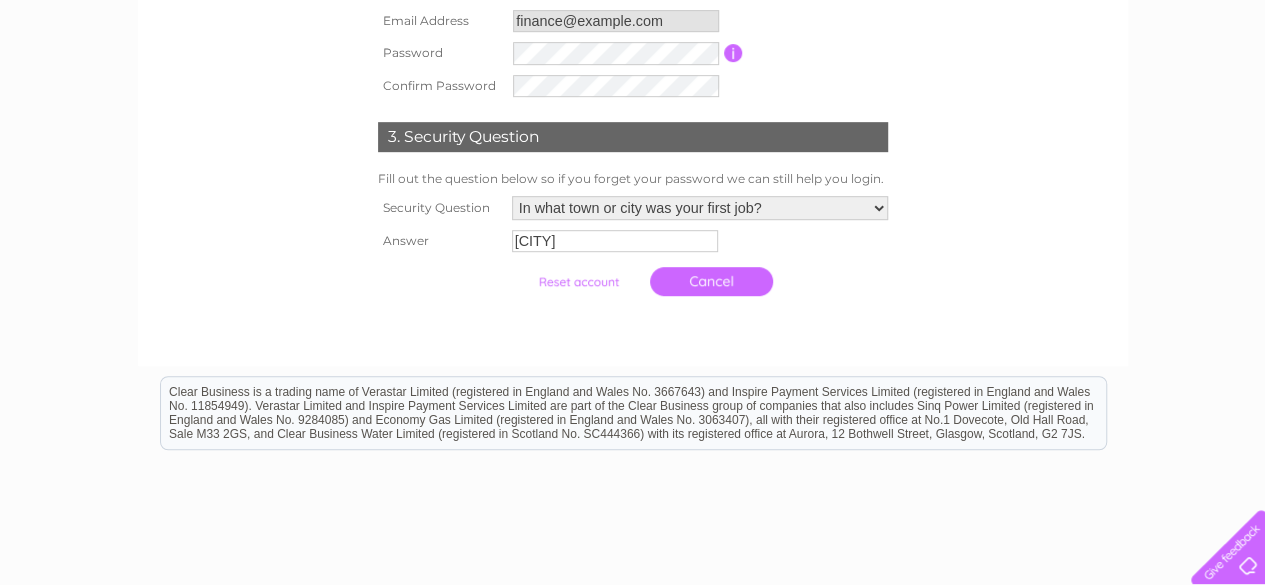 click at bounding box center (578, 282) 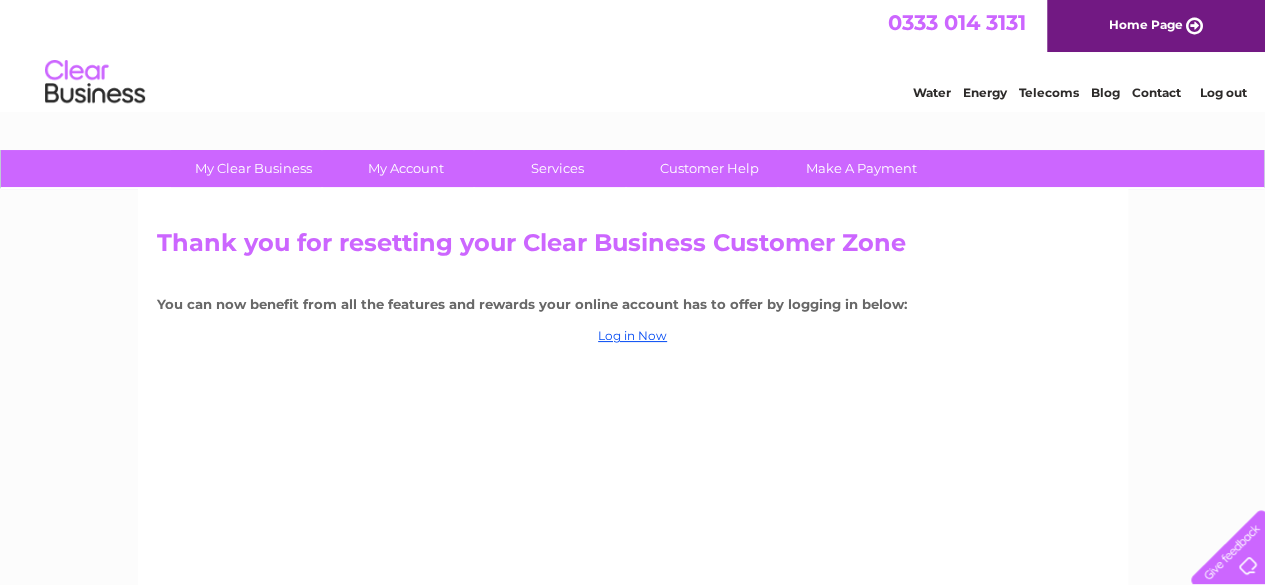 scroll, scrollTop: 0, scrollLeft: 0, axis: both 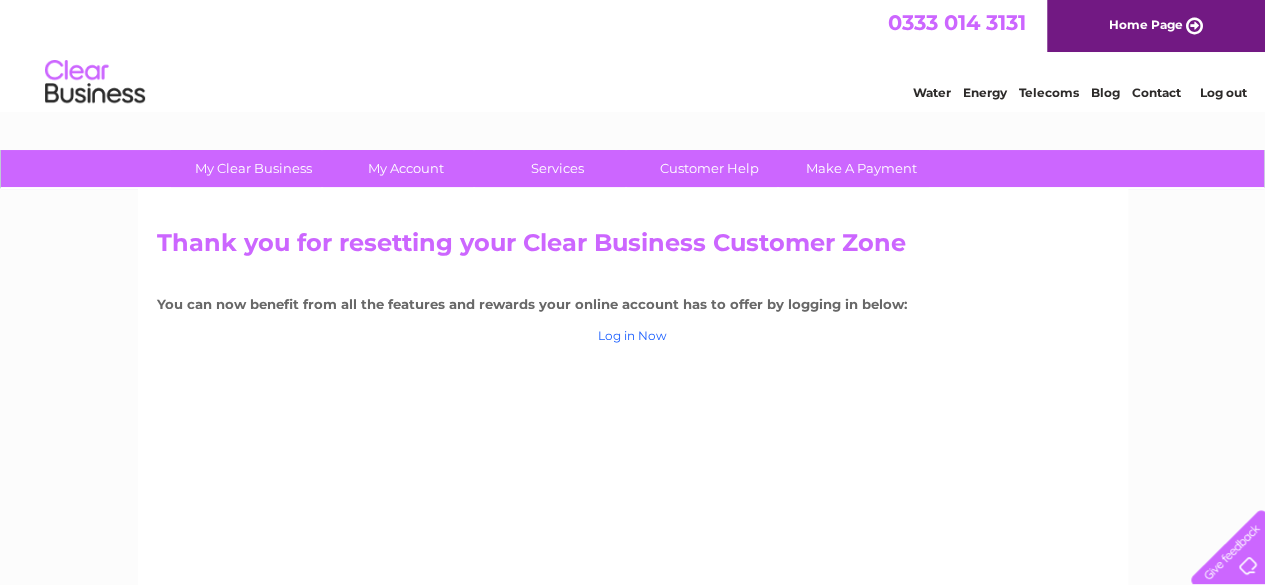 click on "Log in Now" at bounding box center (632, 335) 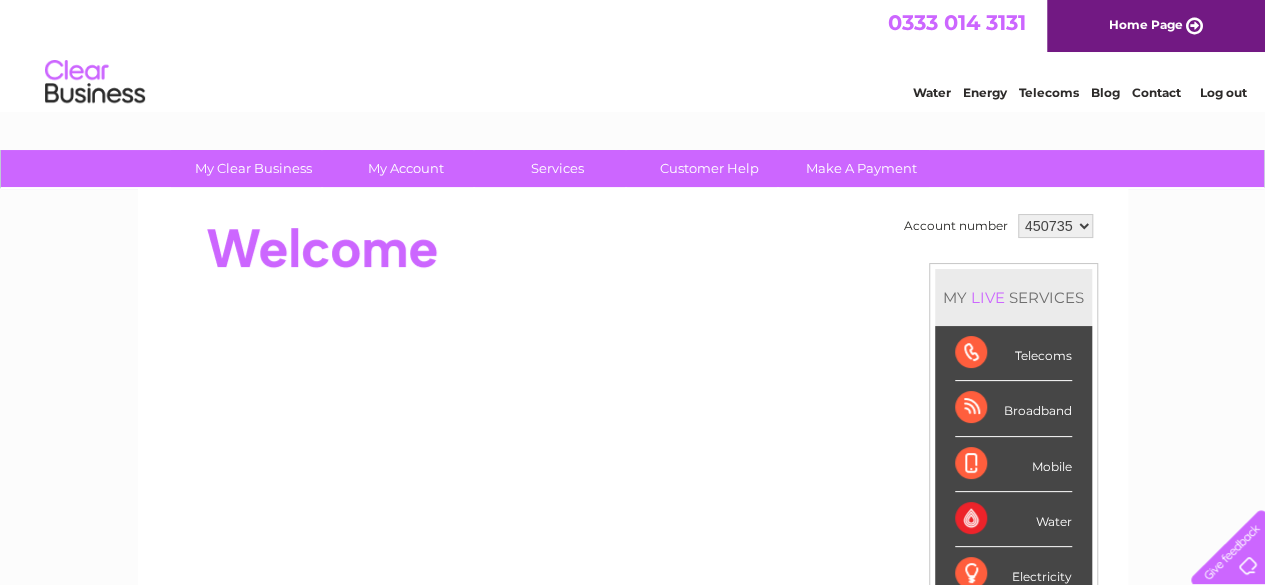 scroll, scrollTop: 0, scrollLeft: 0, axis: both 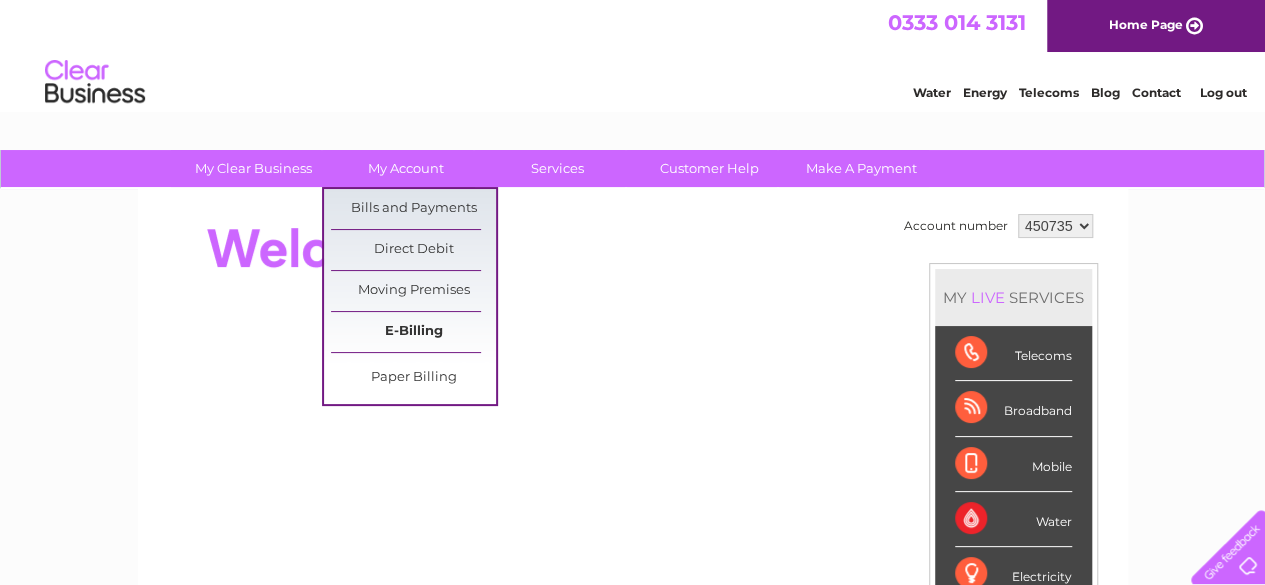 click on "E-Billing" at bounding box center [413, 332] 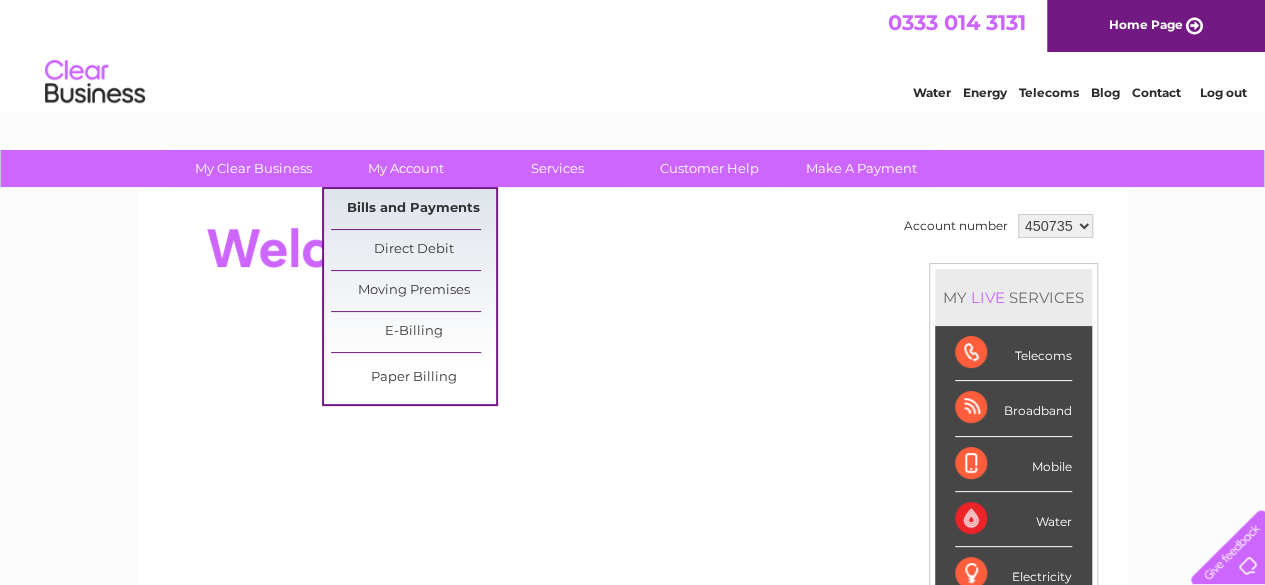 click on "Bills and Payments" at bounding box center (413, 209) 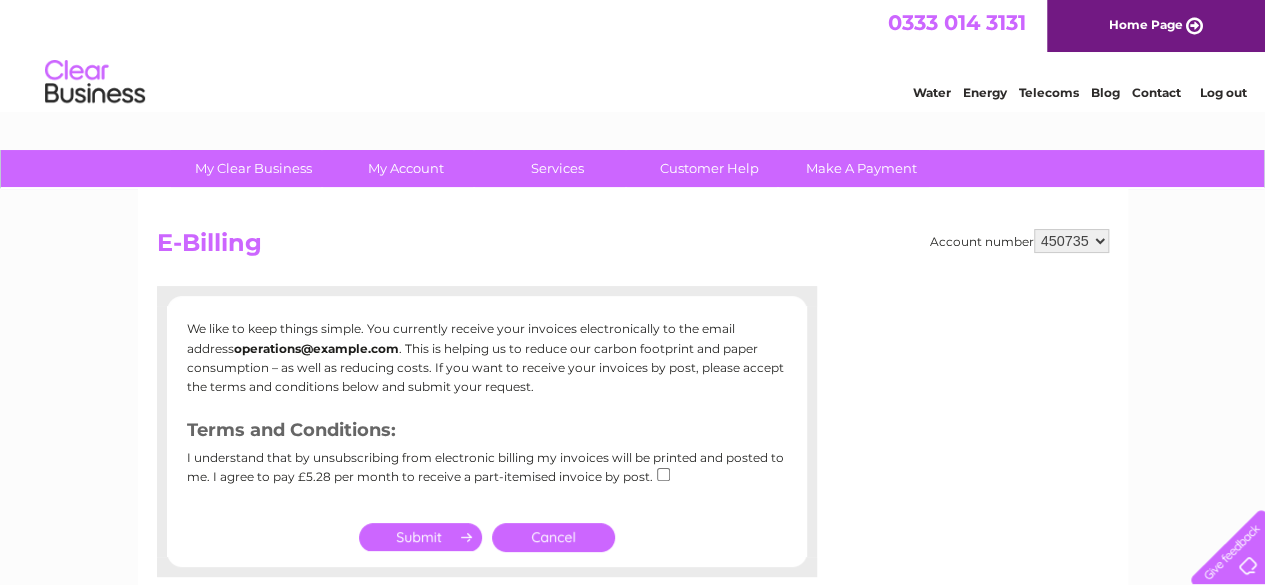 scroll, scrollTop: 0, scrollLeft: 0, axis: both 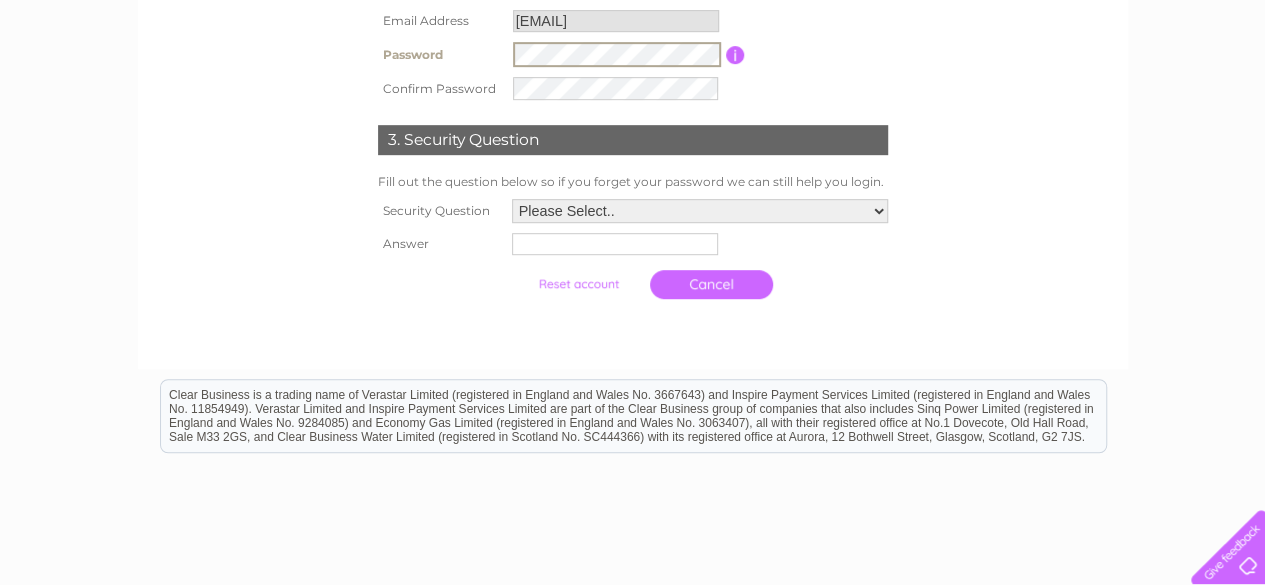 click on "Password
Password must be at least 6 characters long" at bounding box center [633, 54] 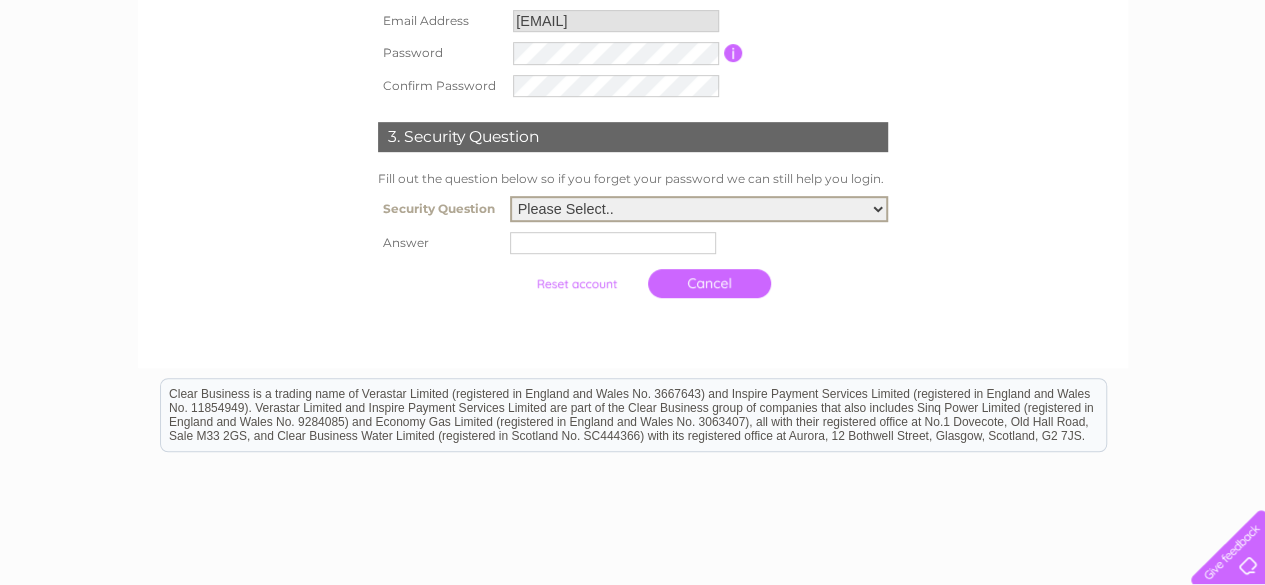 click on "Please Select..
In what town or city was your first job?
In what town or city did you meet your spouse/partner?
In what town or city did your mother and father meet?
What street did you live on as a child?
What was the name of your first pet?
Who was your childhood hero?" at bounding box center (699, 209) 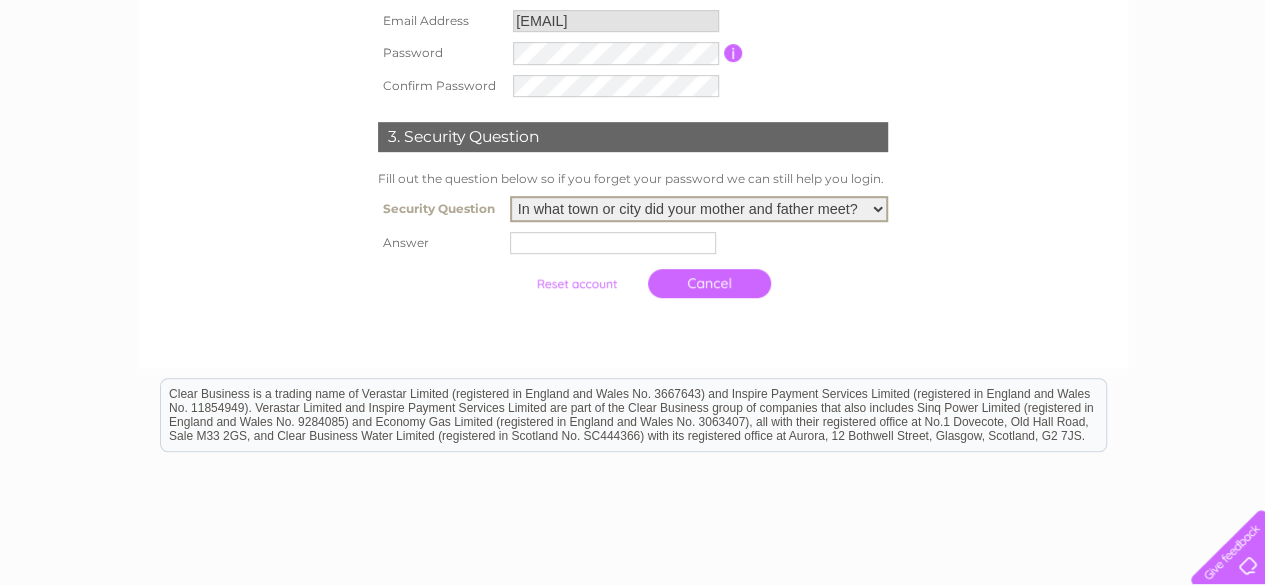click at bounding box center (613, 243) 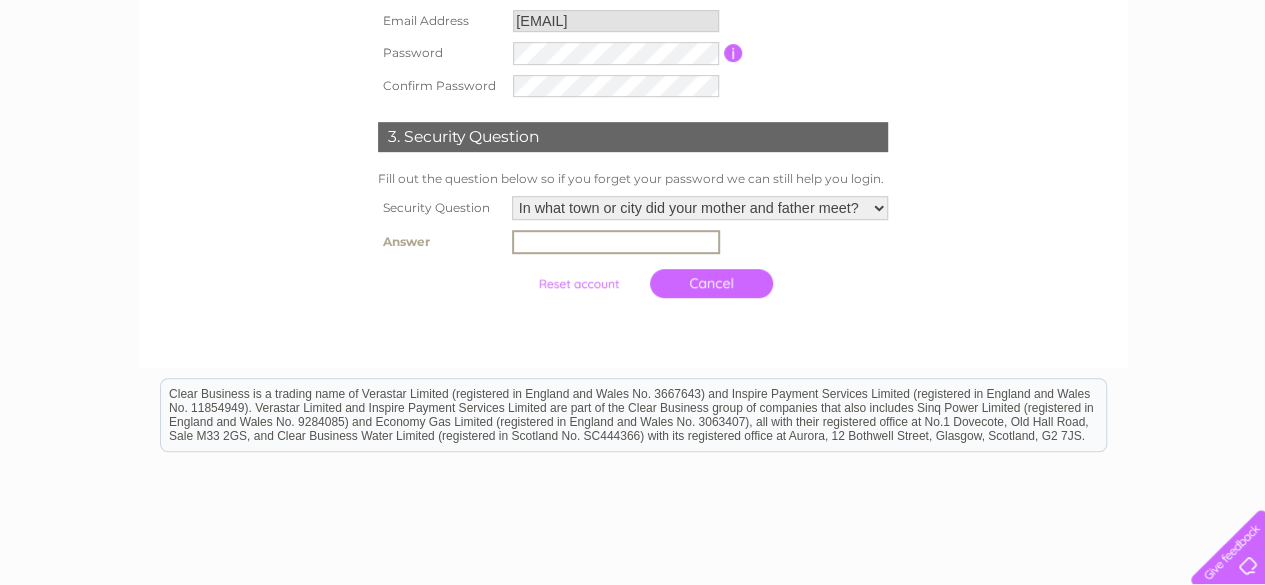 type on "Mumbai" 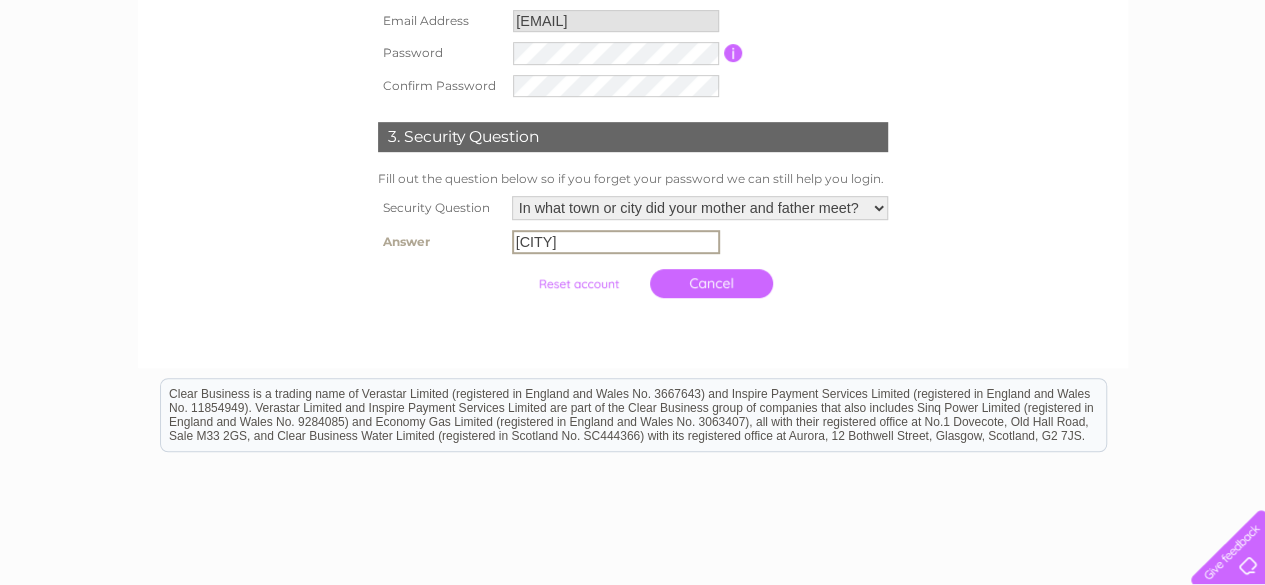 click at bounding box center [578, 284] 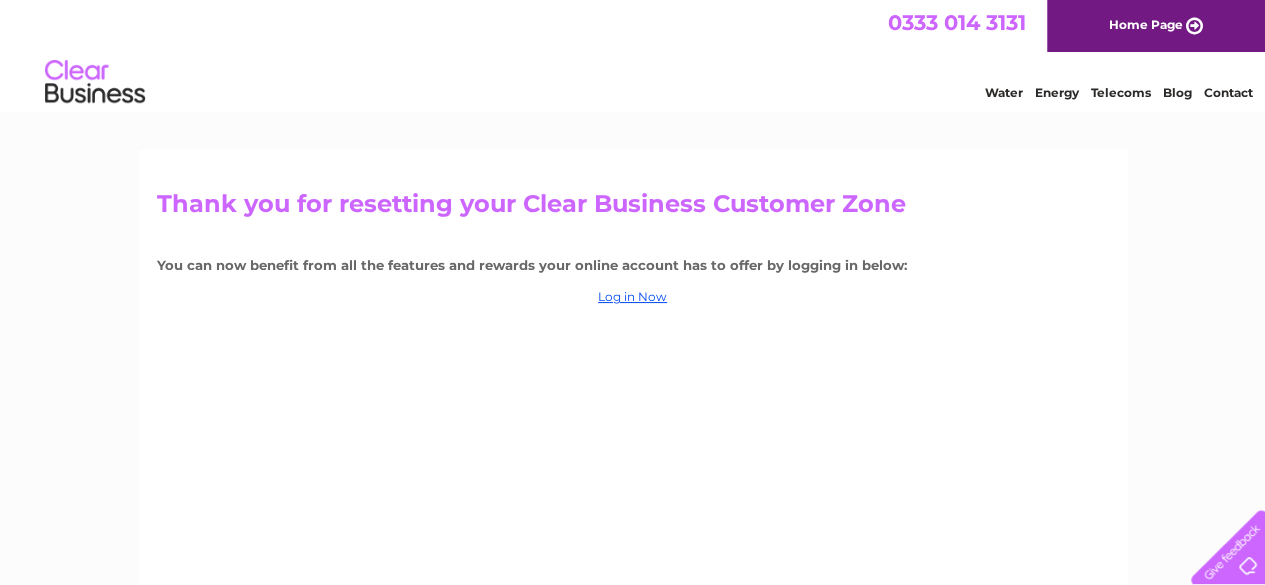 scroll, scrollTop: 0, scrollLeft: 0, axis: both 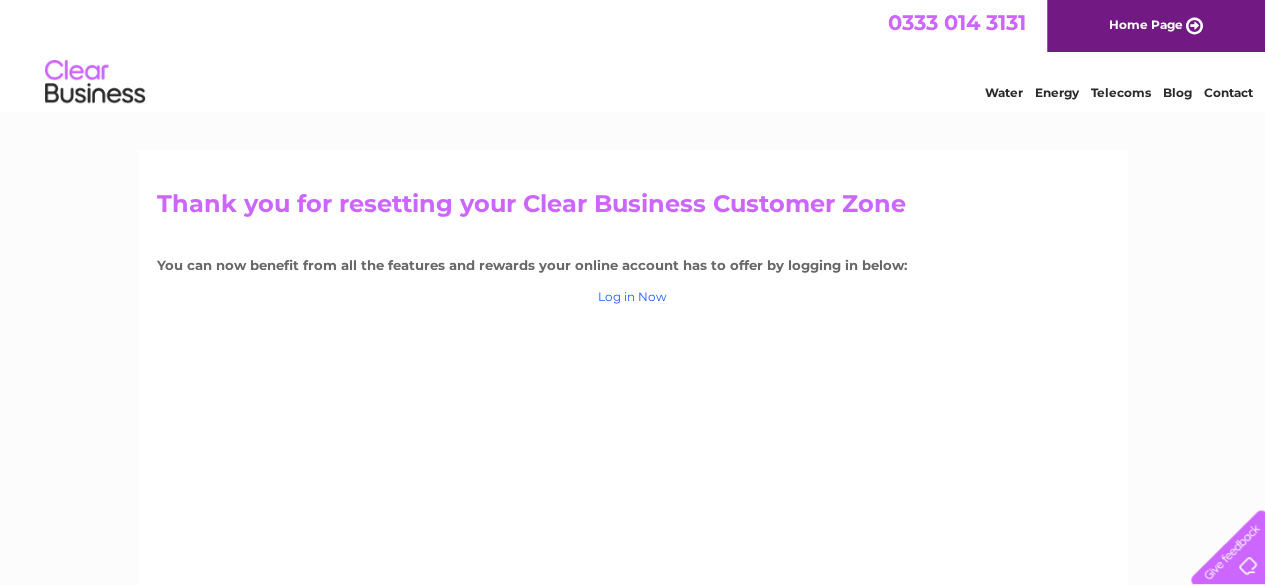 click on "Log in Now" at bounding box center (632, 296) 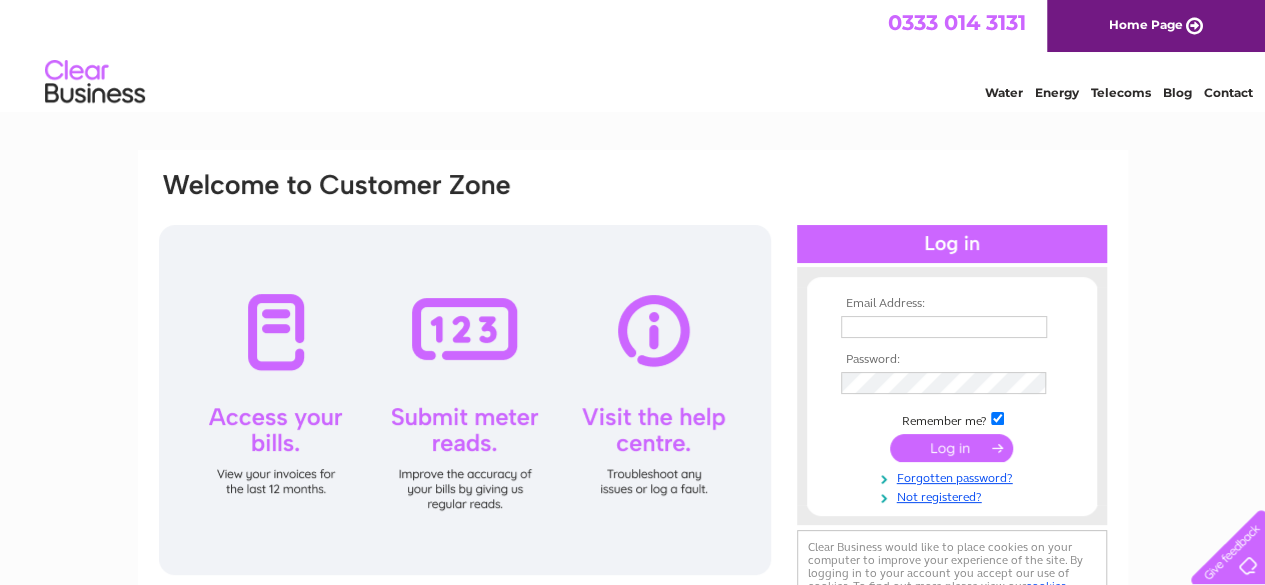 scroll, scrollTop: 0, scrollLeft: 0, axis: both 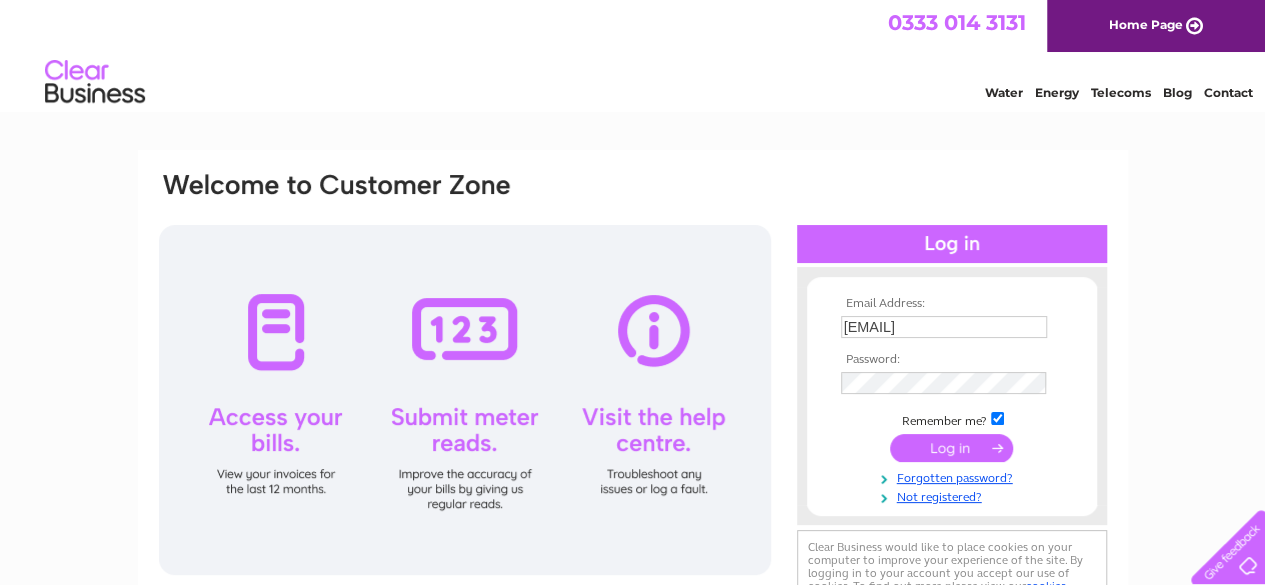 click at bounding box center [951, 448] 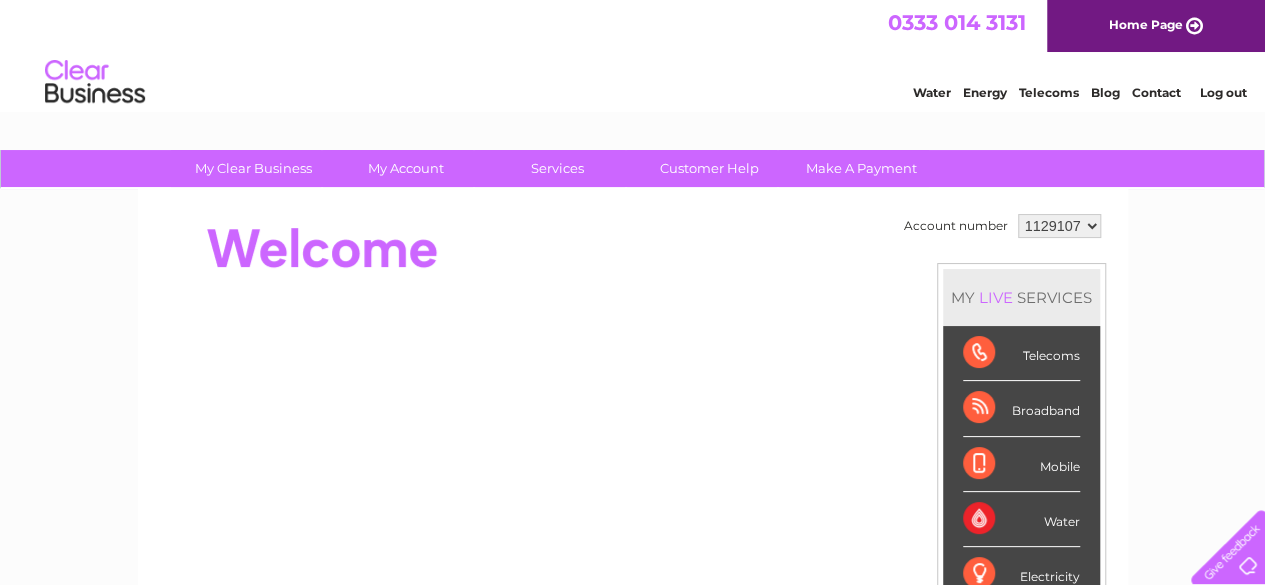 scroll, scrollTop: 0, scrollLeft: 0, axis: both 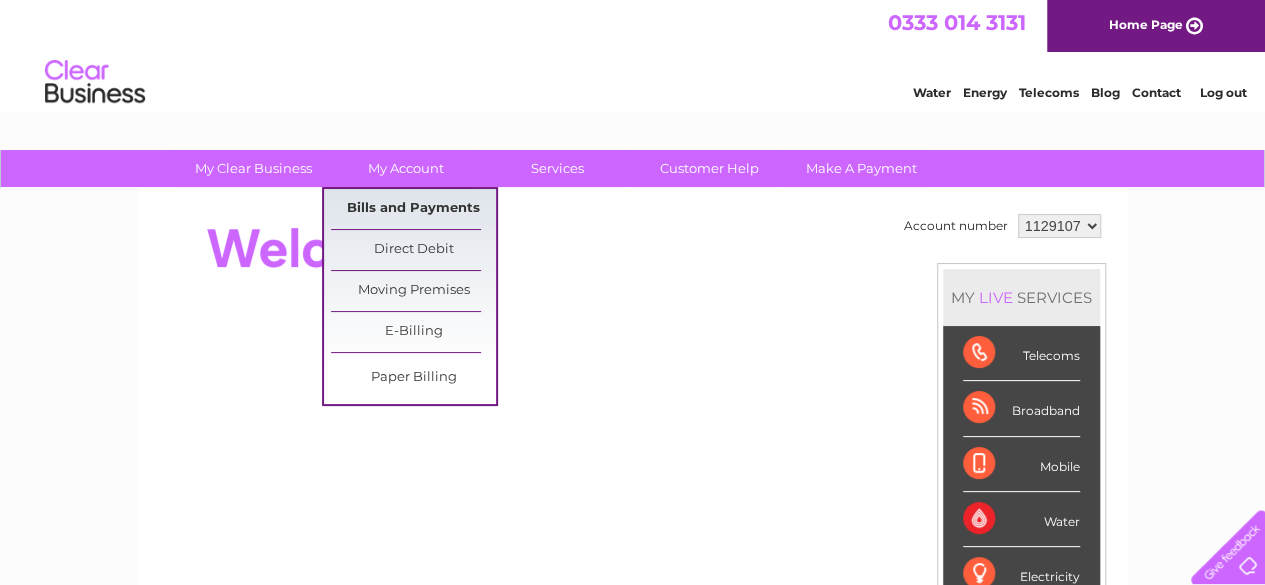 click on "Bills and Payments" at bounding box center (413, 209) 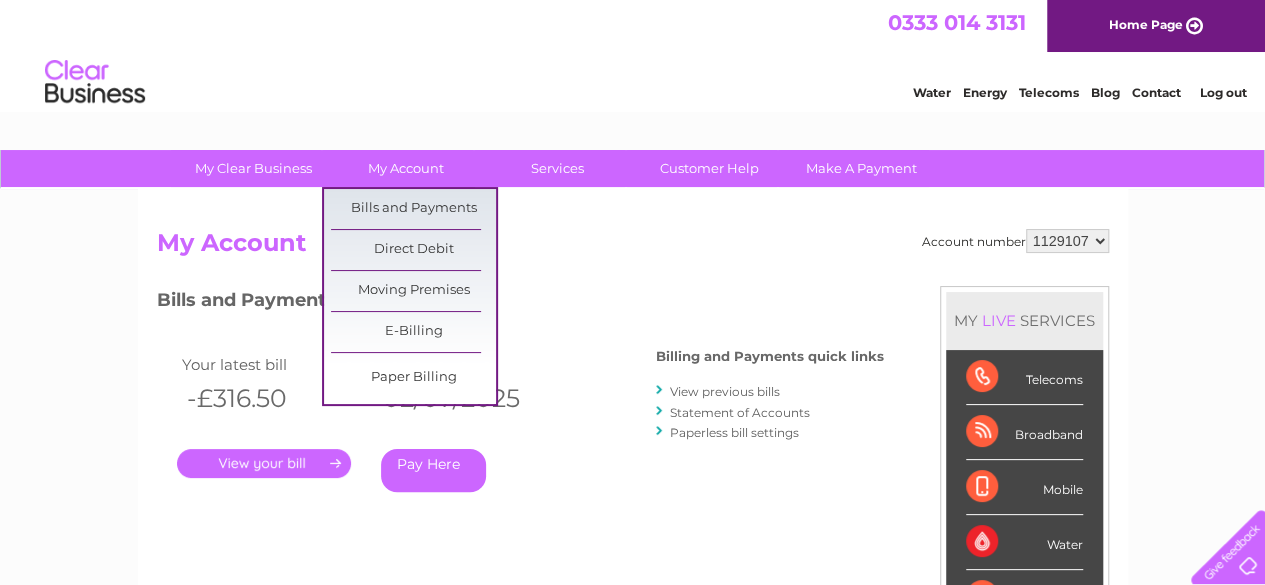scroll, scrollTop: 0, scrollLeft: 0, axis: both 